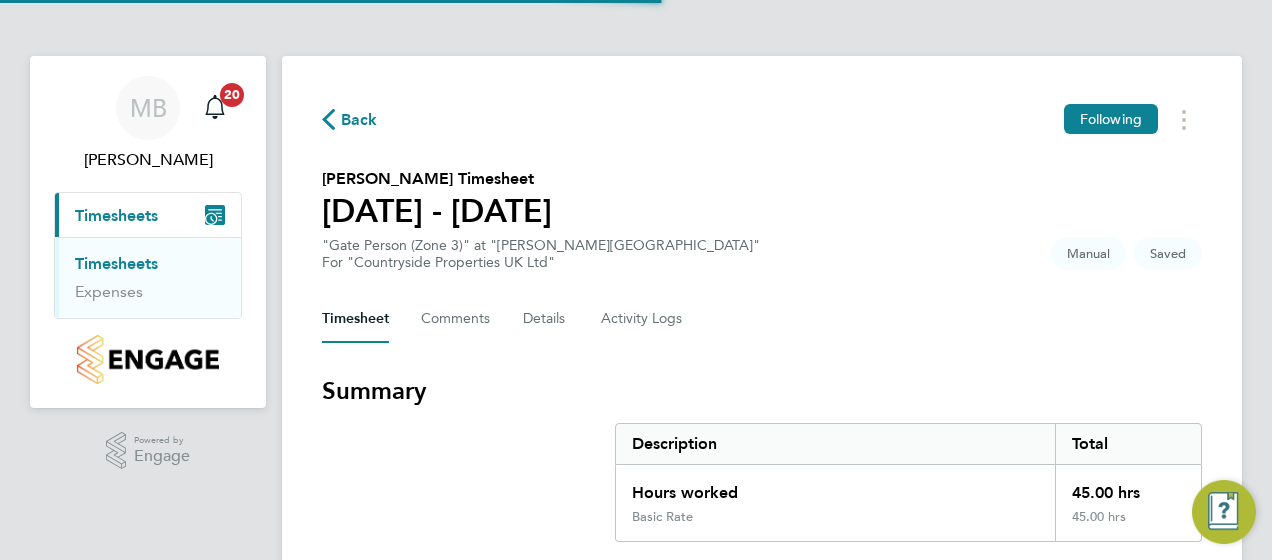 scroll, scrollTop: 0, scrollLeft: 0, axis: both 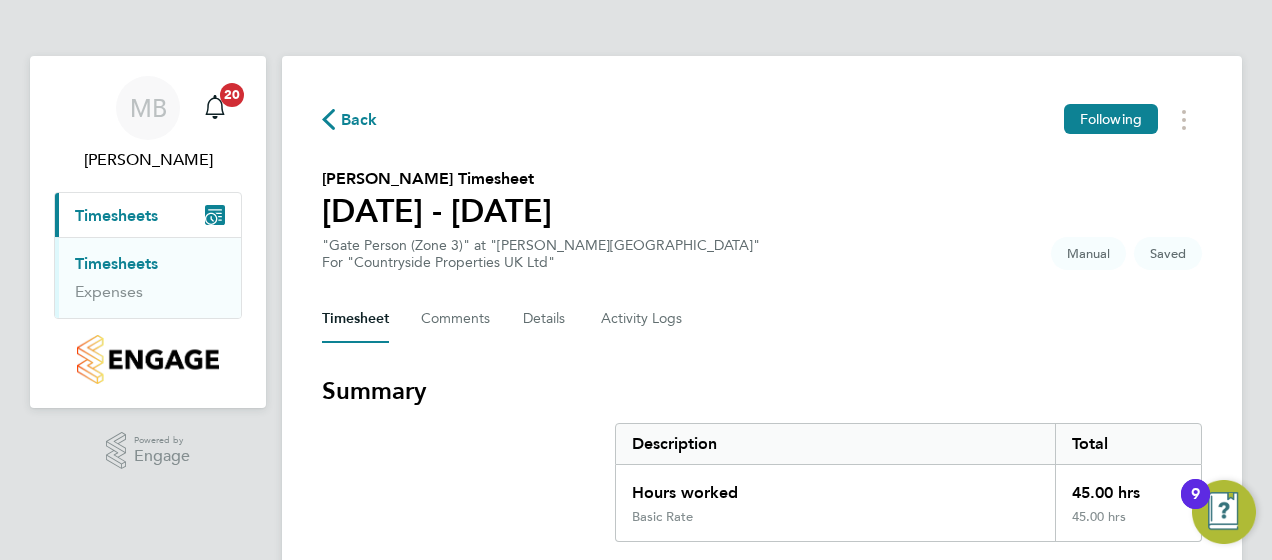 click on "Summary   Description   Total   Hours worked   45.00 hrs   Basic Rate   45.00 hrs" at bounding box center [762, 458] 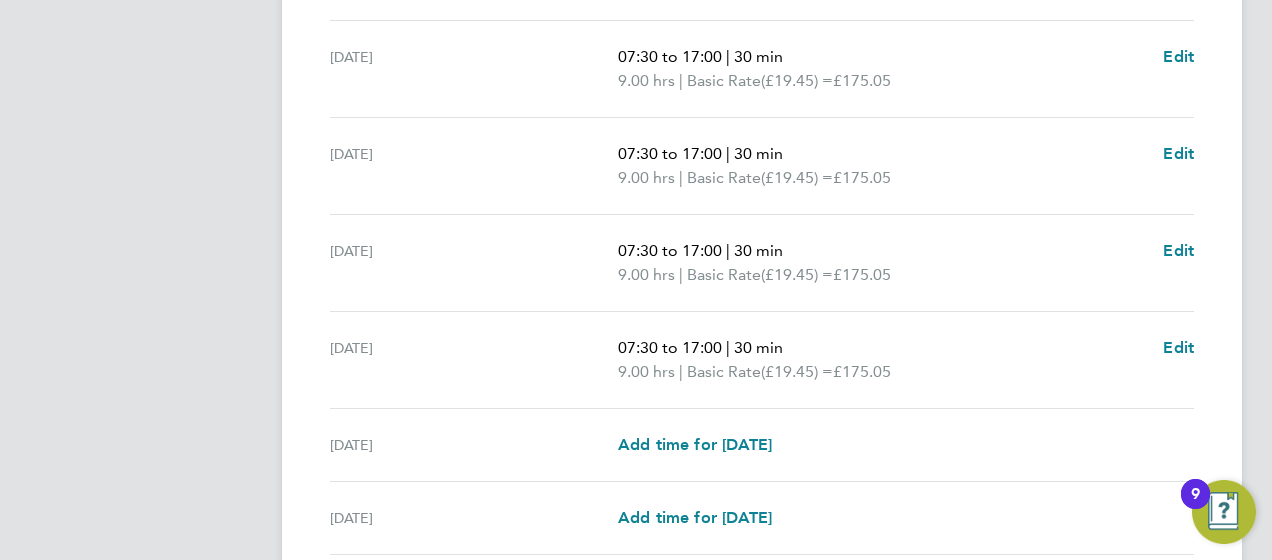 scroll, scrollTop: 720, scrollLeft: 0, axis: vertical 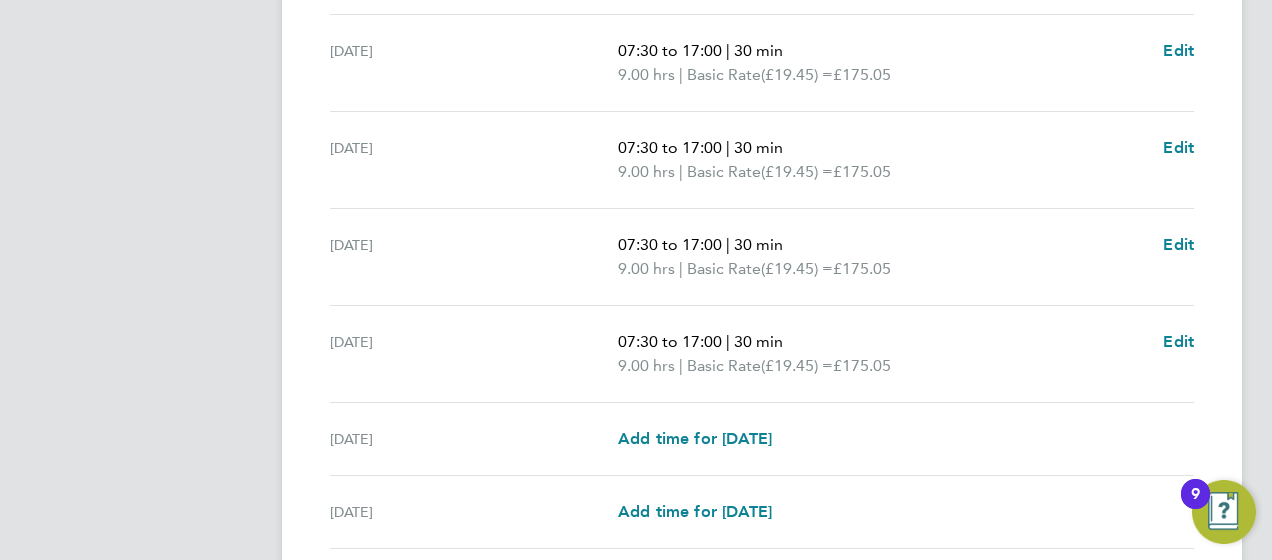 click on "MB   Mark Burnett   Notifications
20   Applications:   Current page:   Timesheets
Timesheets   Expenses
.st0{fill:#C0C1C2;}
Powered by Engage
Back  Following
Tommy Lamport's Timesheet   07 - 13 Jul 2025   "Gate Person (Zone 3)" at "Martello Lakes"  For "Countryside Properties UK Ltd"  Saved   Manual   Timesheet   Comments   Details   Activity Logs   Summary   Description   Total   Hours worked   45.00 hrs   Basic Rate   45.00 hrs   Time Worked   Mon 07 Jul   07:30 to 17:00   |   30 min   9.00 hrs   |   Basic Rate   (£19.45) =   £175.05   Edit   Tue 08 Jul   07:30 to 17:00   |   30 min   9.00 hrs   |   Basic Rate   (£19.45) =   £175.05   Edit   Wed 09 Jul   07:30 to 17:00   |   30 min   9.00 hrs   |   Basic Rate   (£19.45) =   £175.05   Edit   Thu 10 Jul   07:30 to 17:00   |   30 min   9.00 hrs   |   Basic Rate   (£19.45) =   £175.05   Edit   Fri 11 Jul   07:30 to 17:00   |   30 min   9.00 hrs   |   Basic Rate" at bounding box center [636, 2] 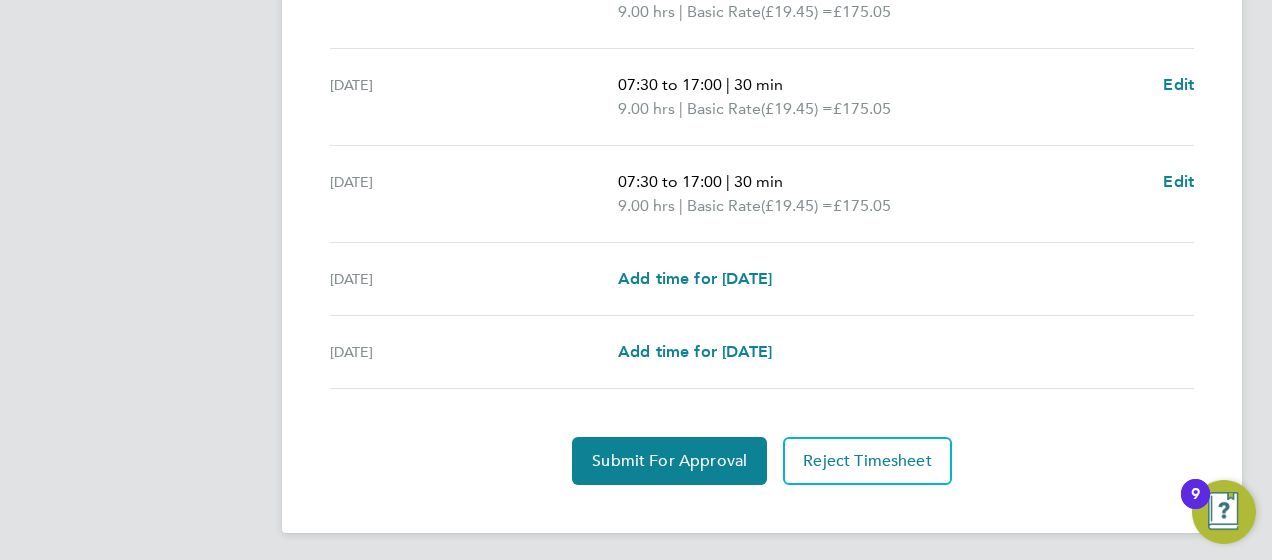 scroll, scrollTop: 881, scrollLeft: 0, axis: vertical 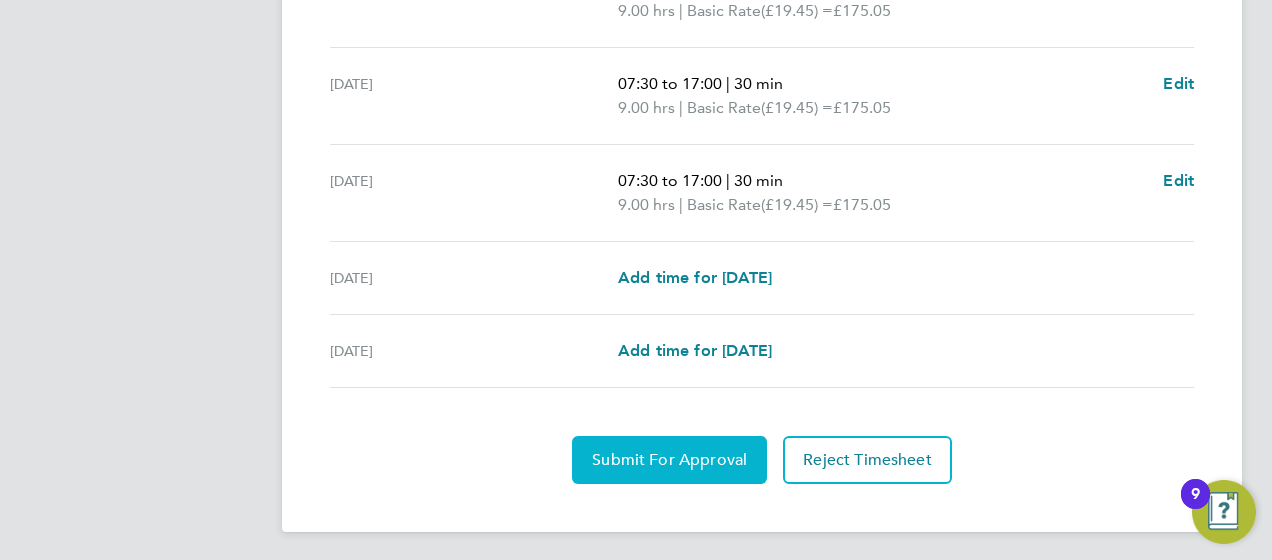 click on "Submit For Approval" 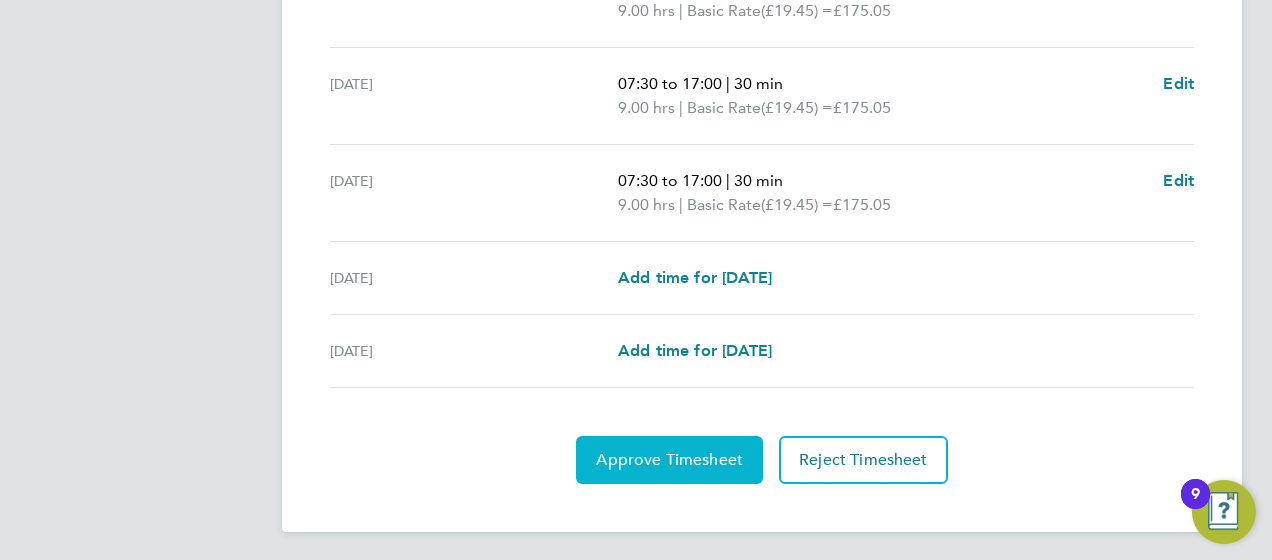 click on "Approve Timesheet" 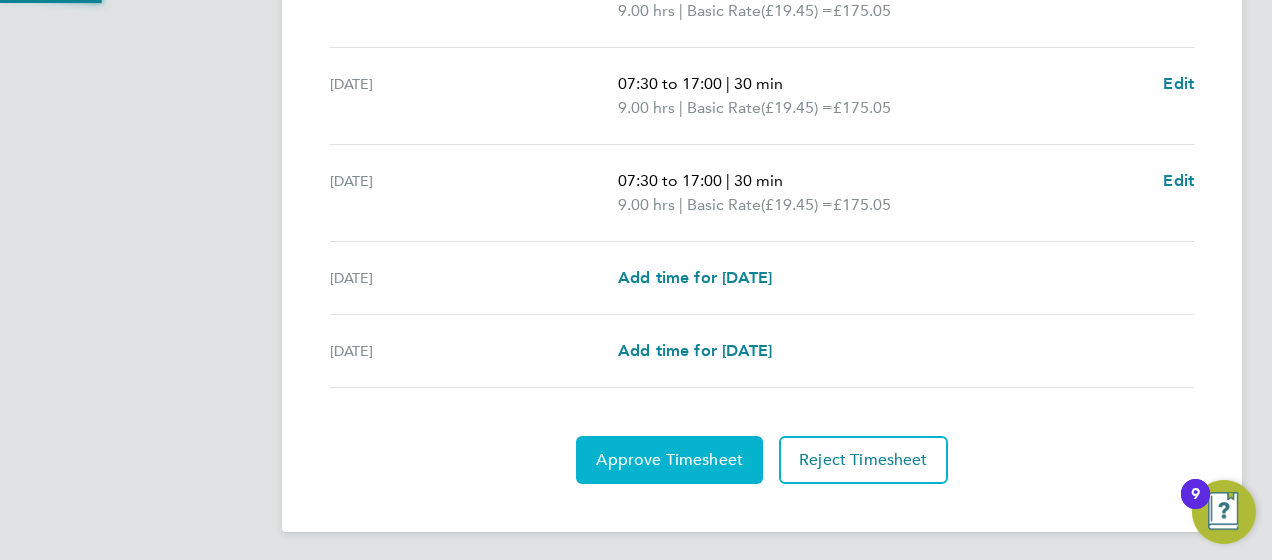 scroll, scrollTop: 0, scrollLeft: 0, axis: both 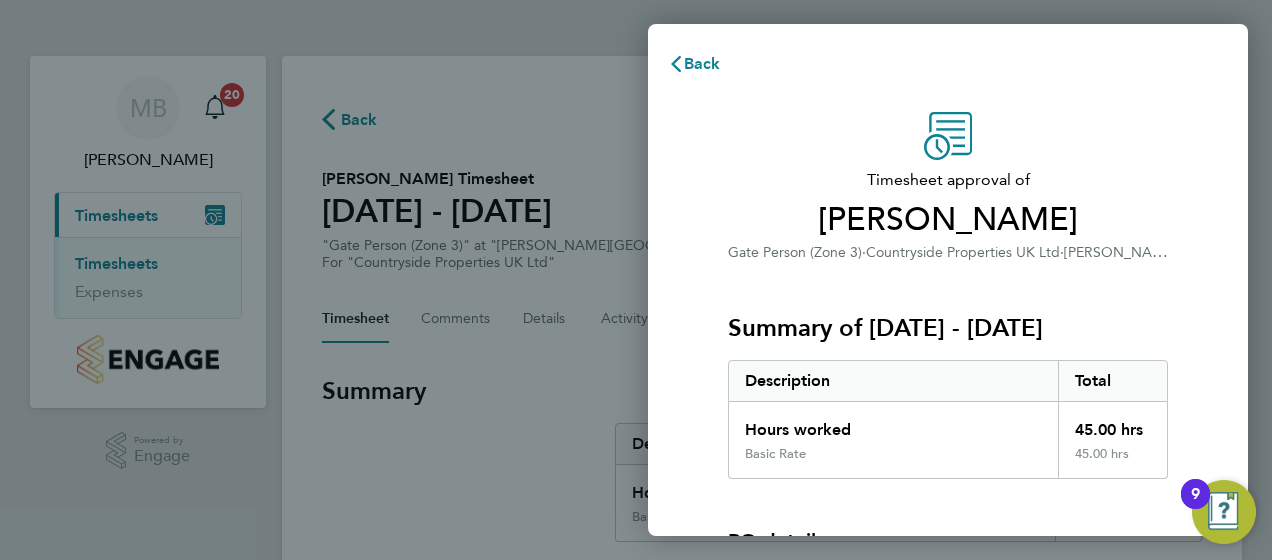 click on "Timesheet approval of   Tommy Lamport   Gate Person (Zone 3)   ·   Countryside Properties UK Ltd   ·   Martello Lakes   Summary of 07 - 13 Jul 2025   Description   Total   Hours worked   45.00 hrs   Basic Rate   45.00 hrs  PO details  PO number   Assign   Please review all details before approving this timesheet.   Timesheets for this client cannot be approved without a PO.   Confirm Timesheet Approval" 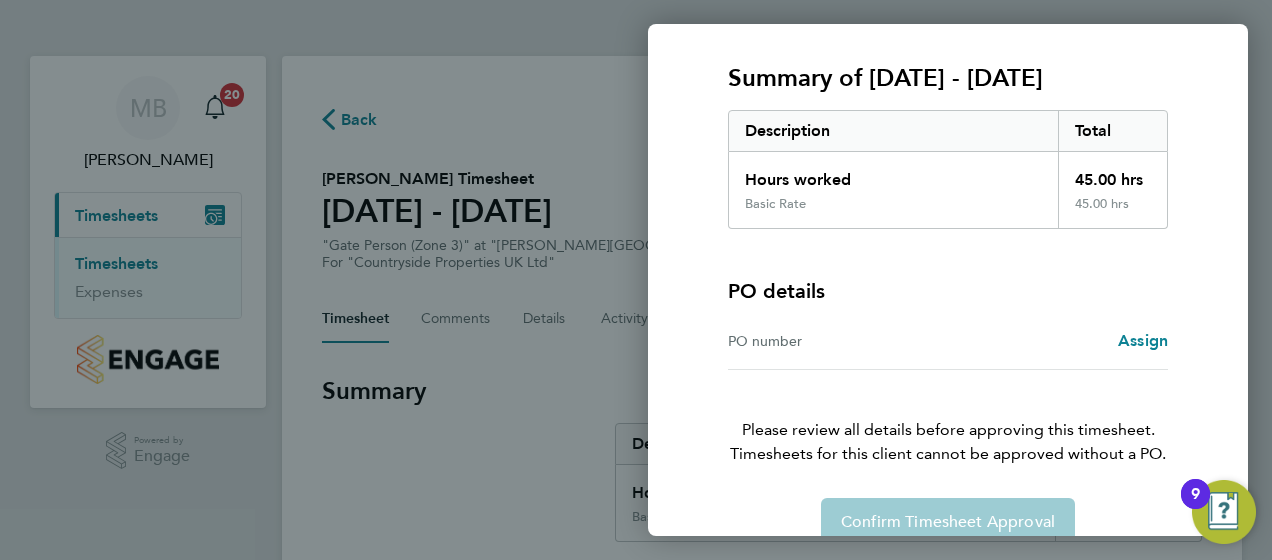 scroll, scrollTop: 282, scrollLeft: 0, axis: vertical 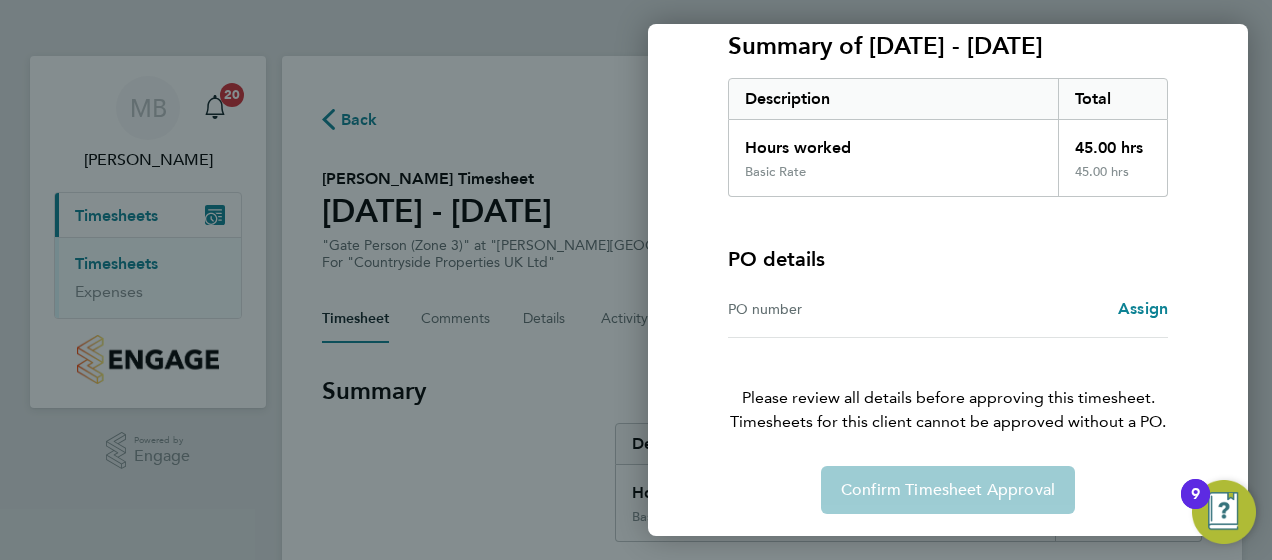 click on "PO number" at bounding box center [838, 309] 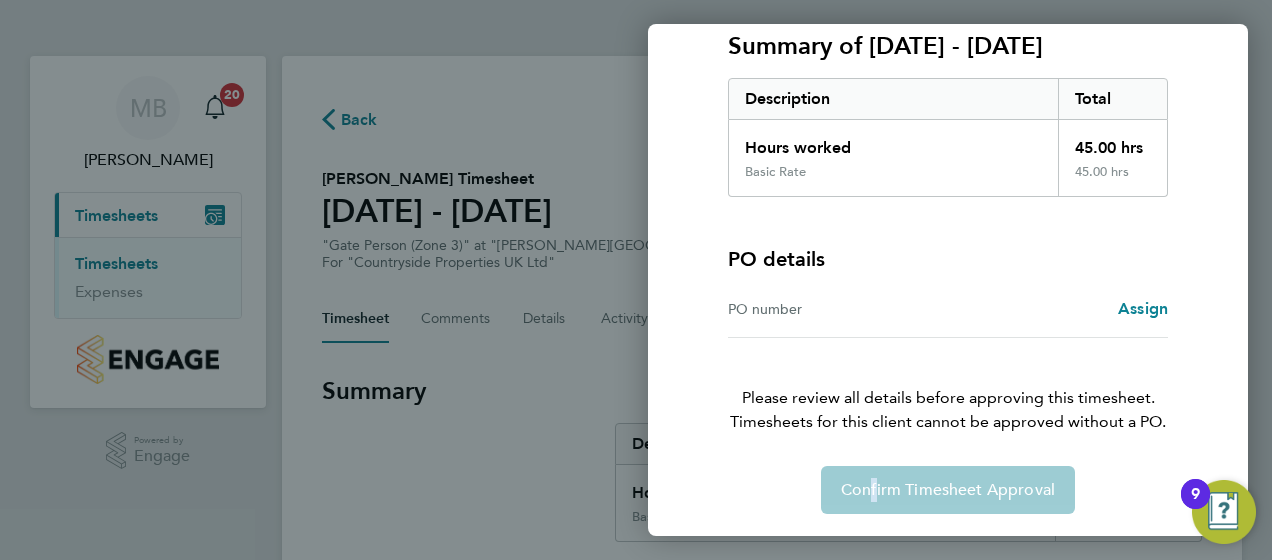 click on "Confirm Timesheet Approval" 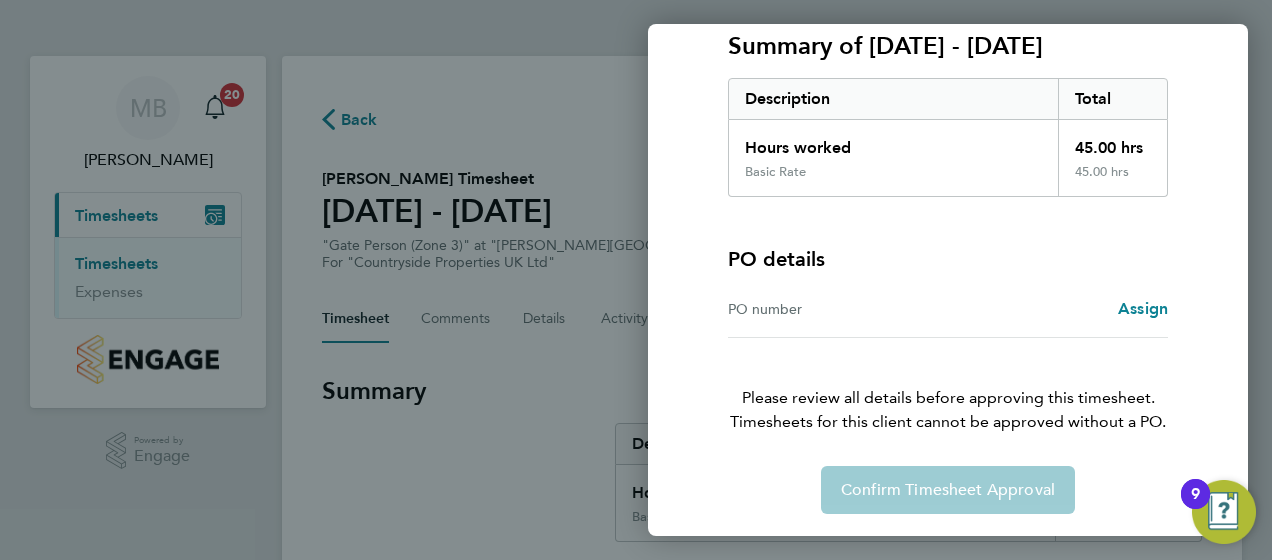click on "PO number" at bounding box center [838, 309] 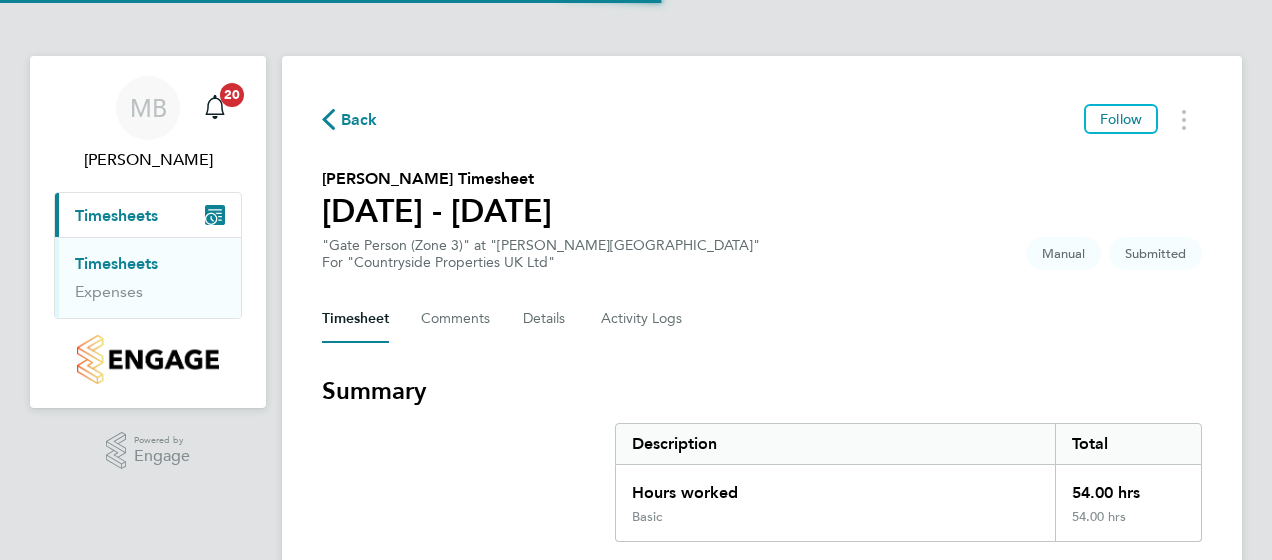 scroll, scrollTop: 0, scrollLeft: 0, axis: both 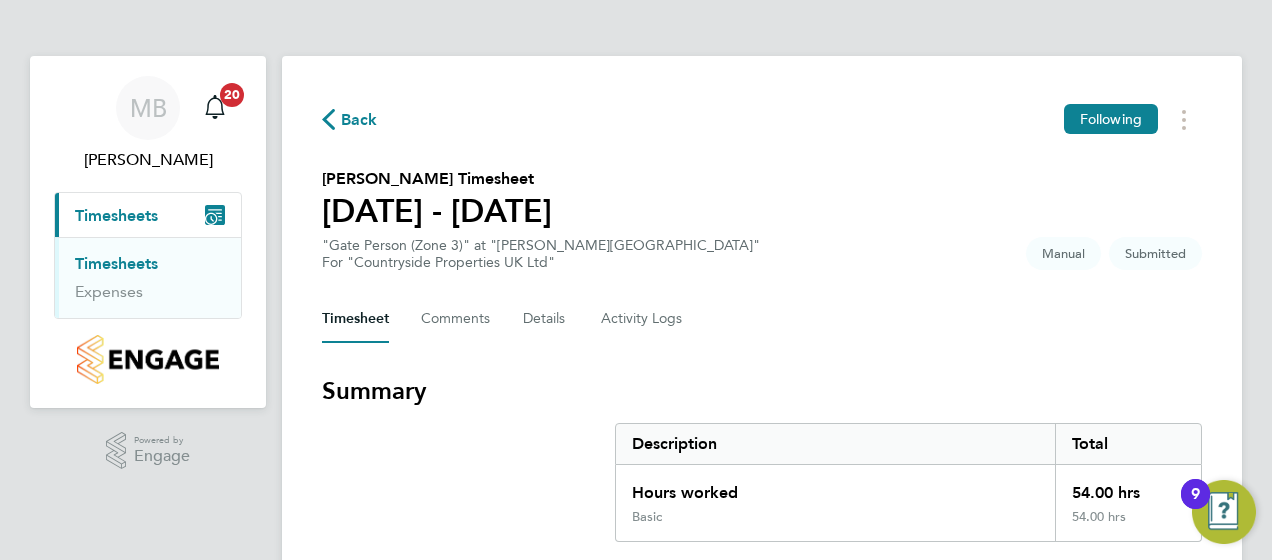 click on "Summary   Description   Total   Hours worked   54.00 hrs   Basic   54.00 hrs" at bounding box center [762, 458] 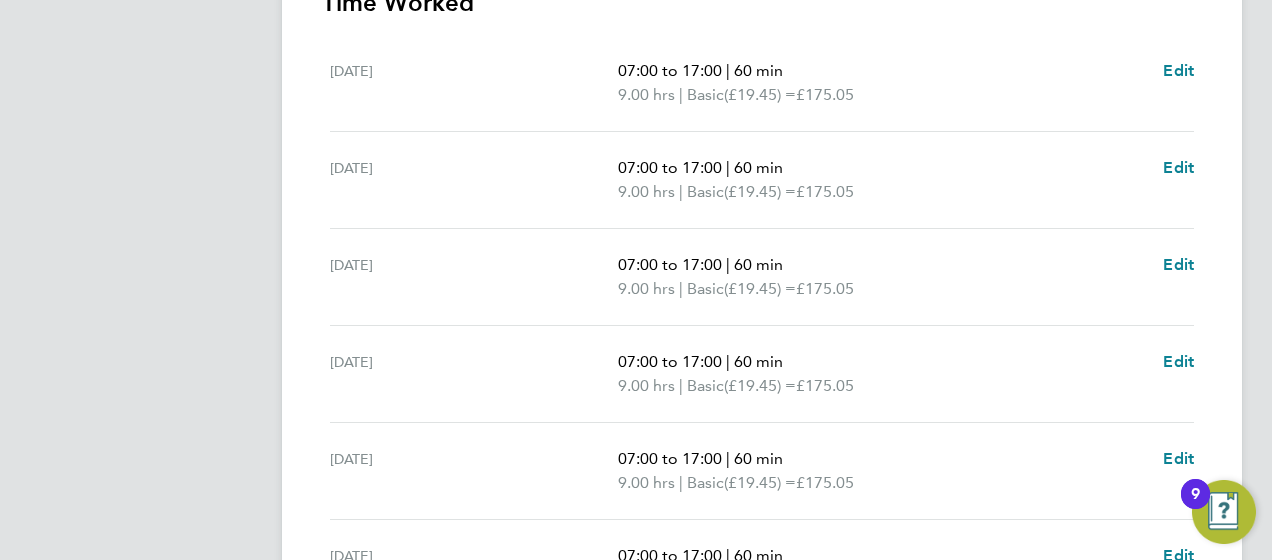 scroll, scrollTop: 840, scrollLeft: 0, axis: vertical 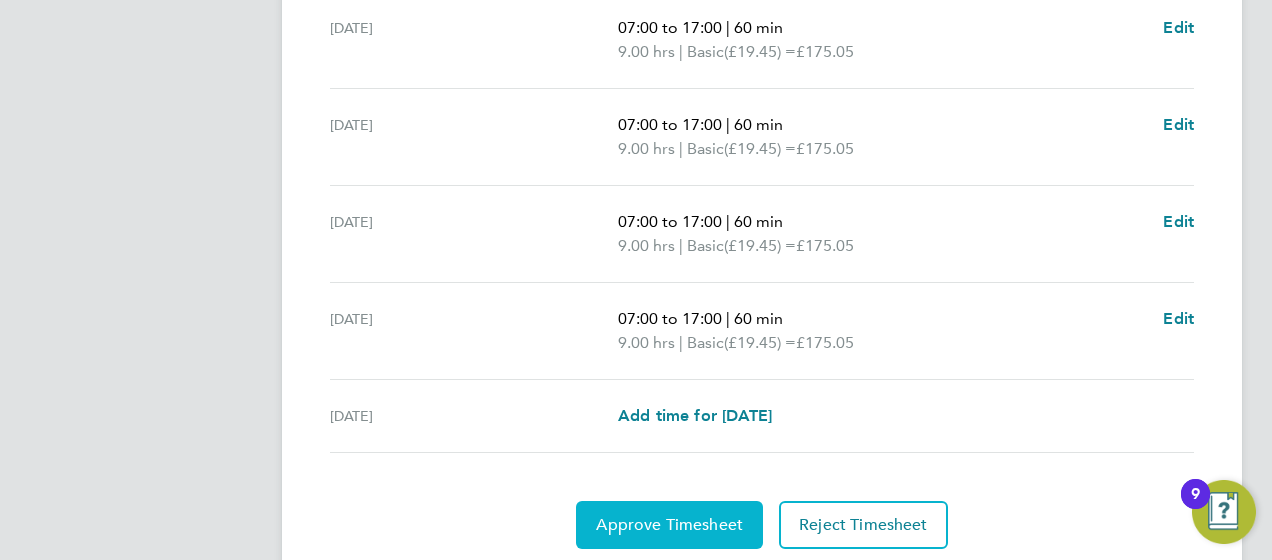 click on "Approve Timesheet" 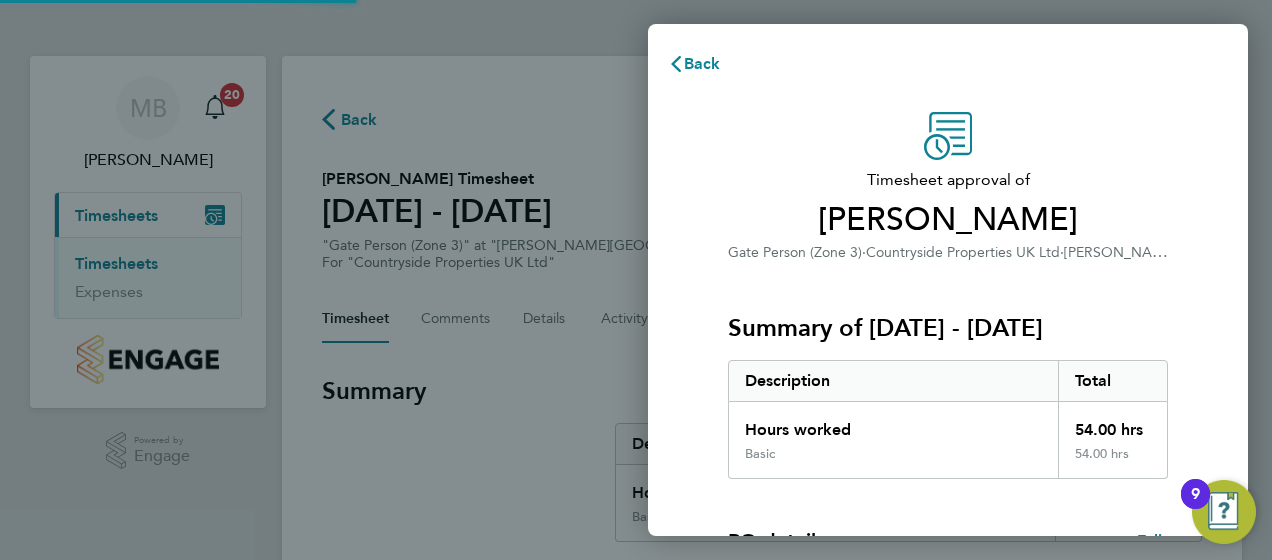 scroll, scrollTop: 0, scrollLeft: 0, axis: both 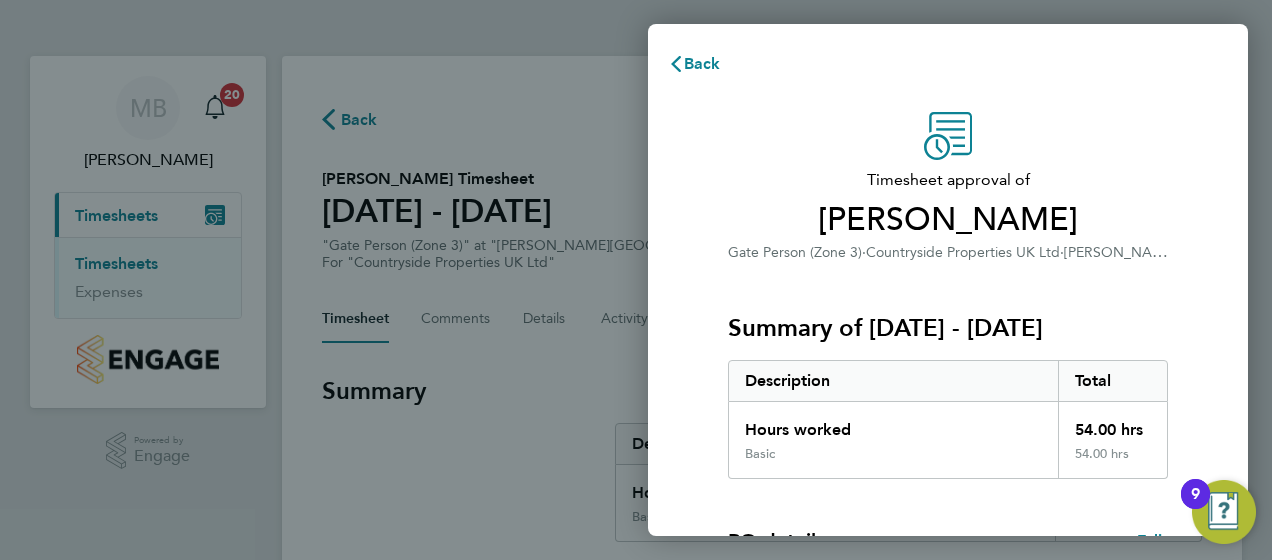 click on "Timesheet approval of   [PERSON_NAME]   Gate Person (Zone 3)   ·   Countryside Properties UK Ltd   ·   [PERSON_NAME] Lakes   Summary of [DATE] - [DATE]   Description   Total   Hours worked   54.00 hrs   Basic   54.00 hrs  PO details  Edit   PO number   S-EMLHY/00012   Start date   [DATE]   Finish date   [DATE]   Please review all details before approving this timesheet.   Timesheets for this client cannot be approved without a PO.   Confirm Timesheet Approval" 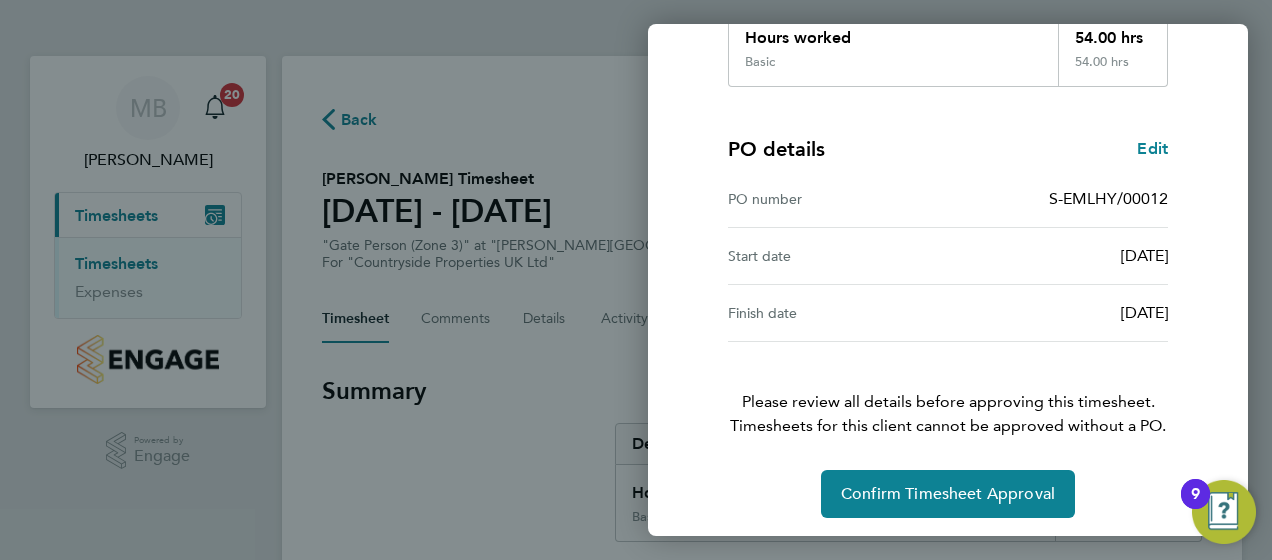 scroll, scrollTop: 396, scrollLeft: 0, axis: vertical 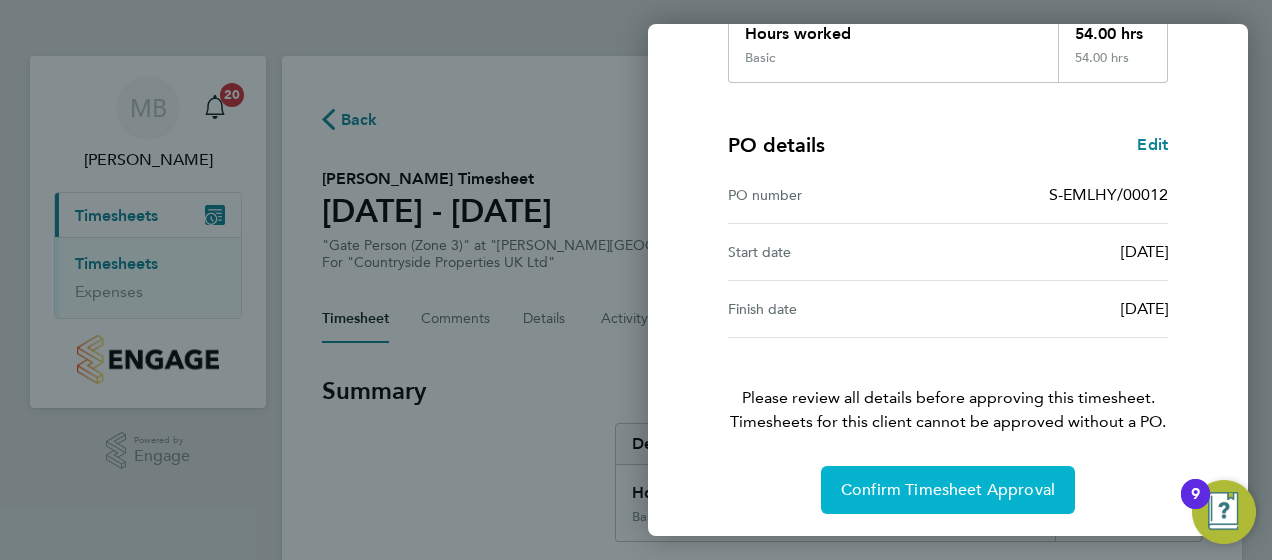 click on "Confirm Timesheet Approval" 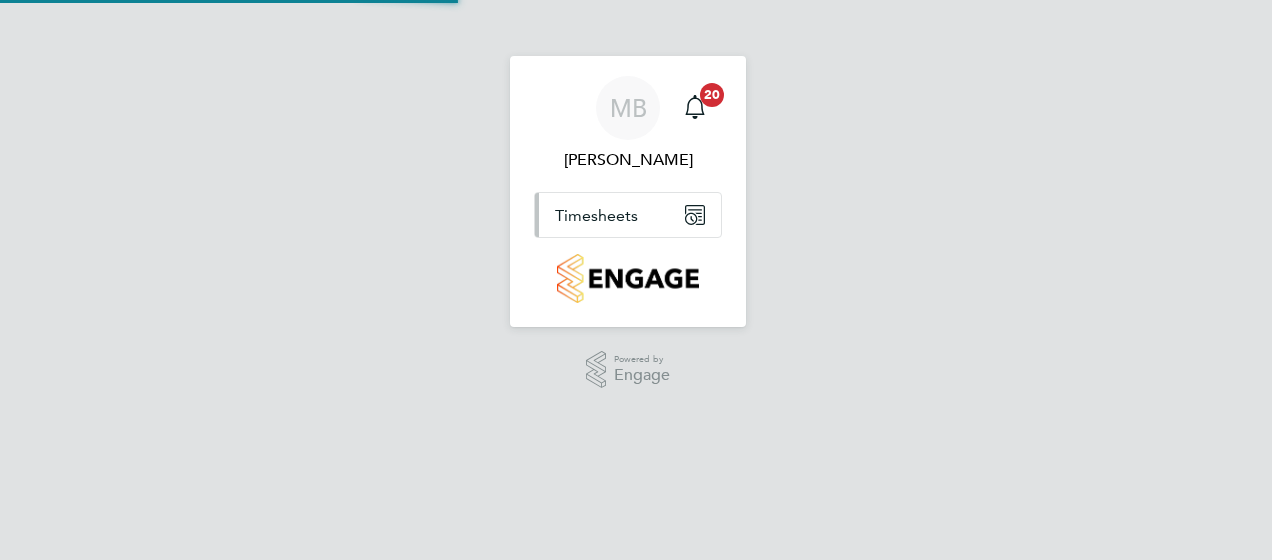 scroll, scrollTop: 0, scrollLeft: 0, axis: both 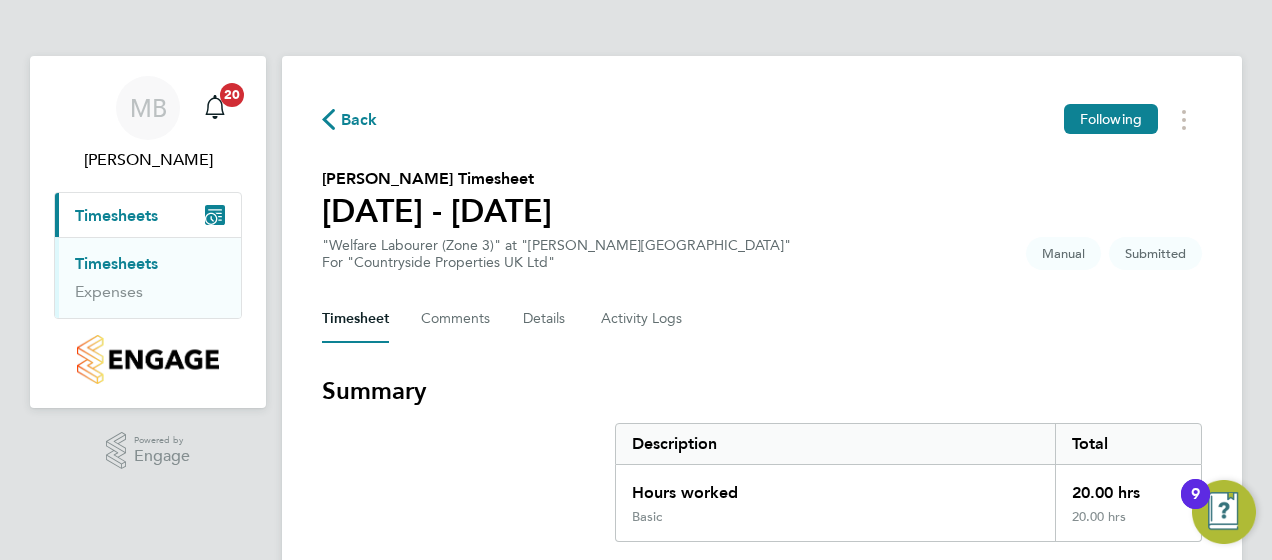 click on "Summary   Description   Total   Hours worked   20.00 hrs   Basic   20.00 hrs" at bounding box center [762, 458] 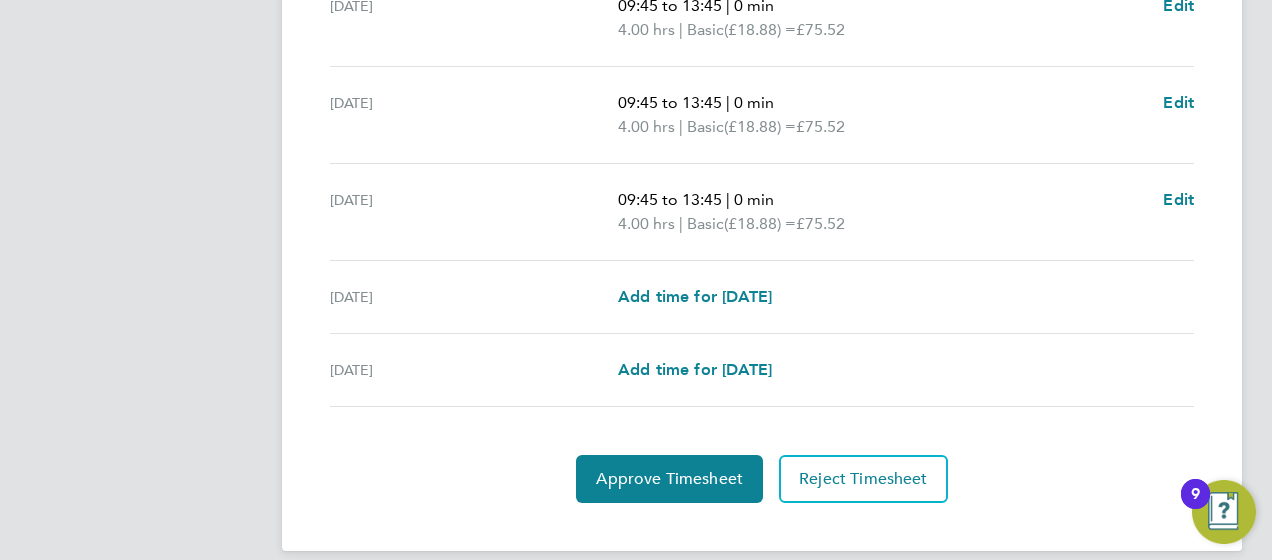 scroll, scrollTop: 881, scrollLeft: 0, axis: vertical 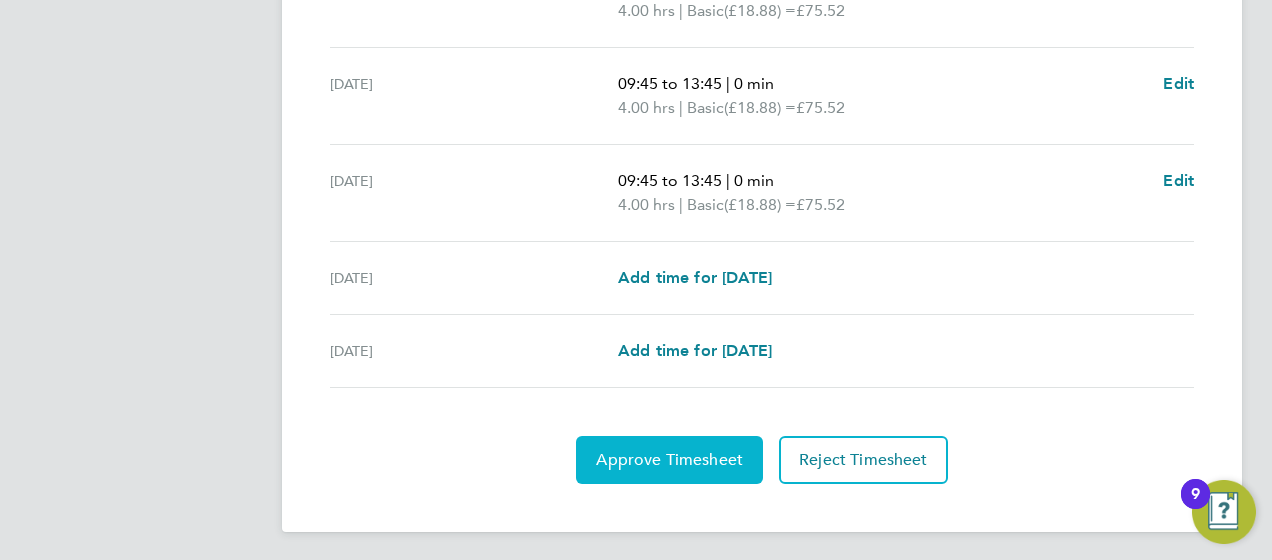 click on "Approve Timesheet" 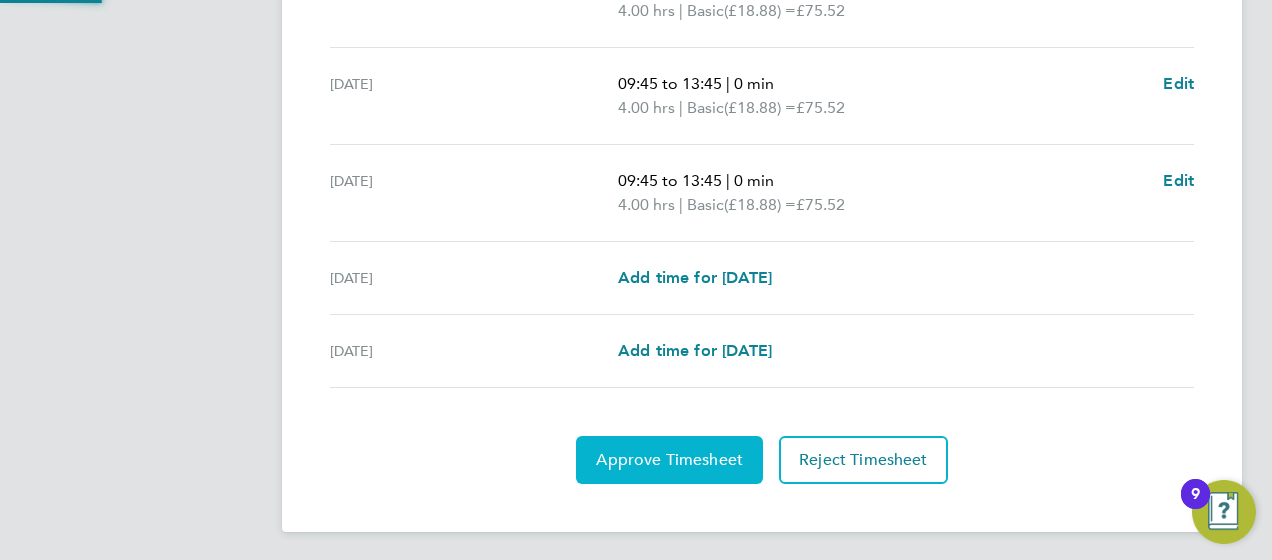 scroll, scrollTop: 0, scrollLeft: 0, axis: both 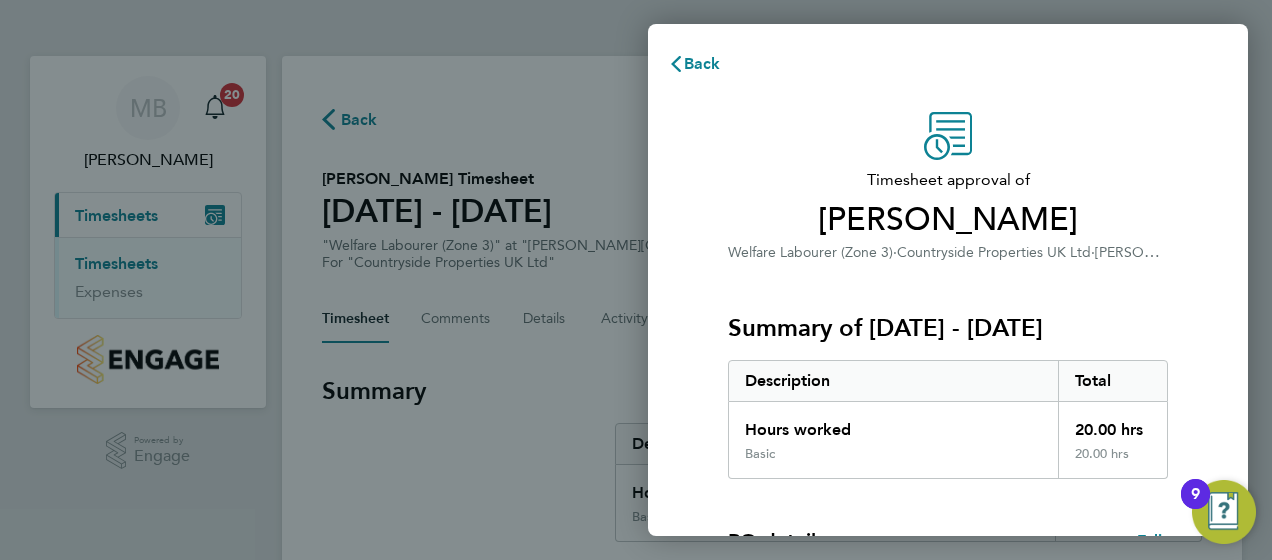 click on "Timesheet approval of   Maria Casey   Welfare Labourer (Zone 3)   ·   Countryside Properties UK Ltd   ·   Martello Lakes   Summary of 07 - 13 Jul 2025   Description   Total   Hours worked   20.00 hrs   Basic   20.00 hrs  PO details  Edit   PO number   S-EMLHY/00024   Start date   26 May 2025   Finish date   31 Dec 2026   Please review all details before approving this timesheet.   Timesheets for this client cannot be approved without a PO.   Confirm Timesheet Approval" 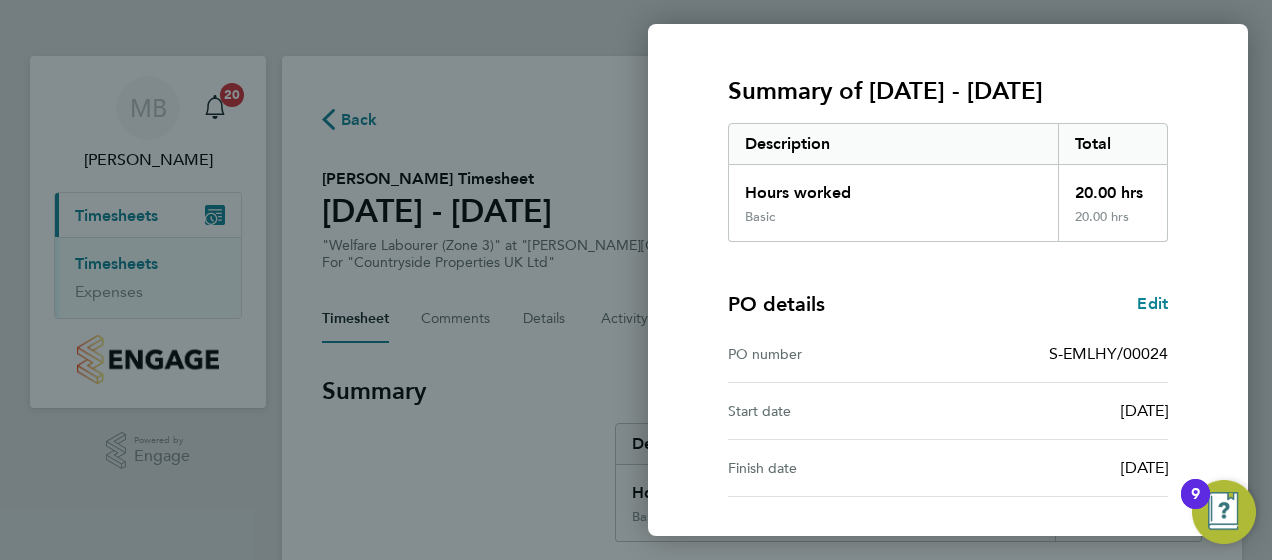 scroll, scrollTop: 396, scrollLeft: 0, axis: vertical 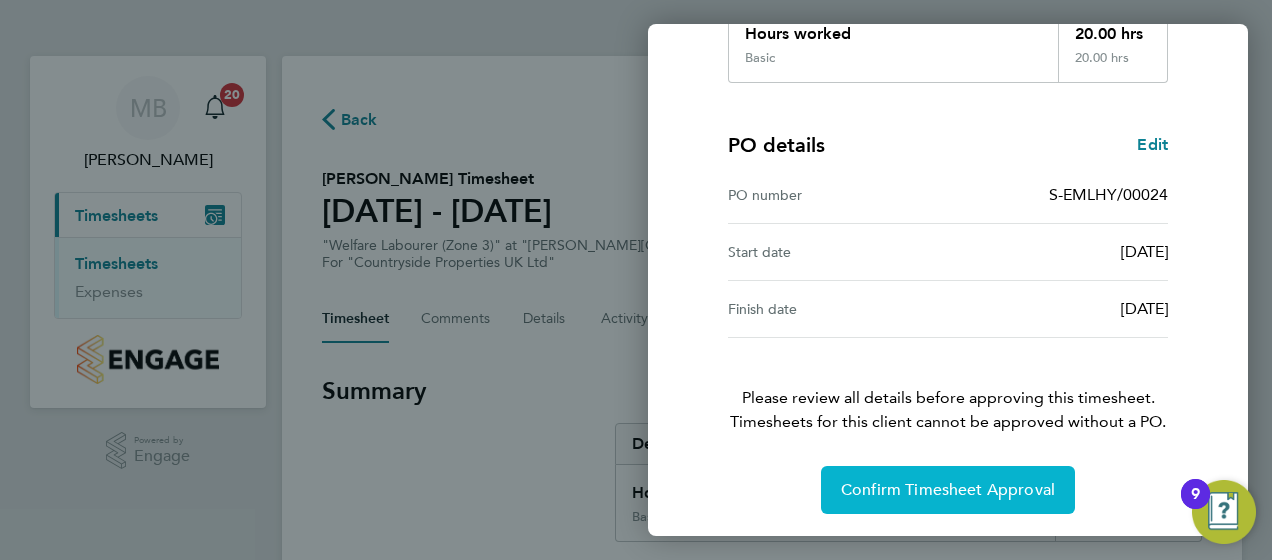 click on "Confirm Timesheet Approval" 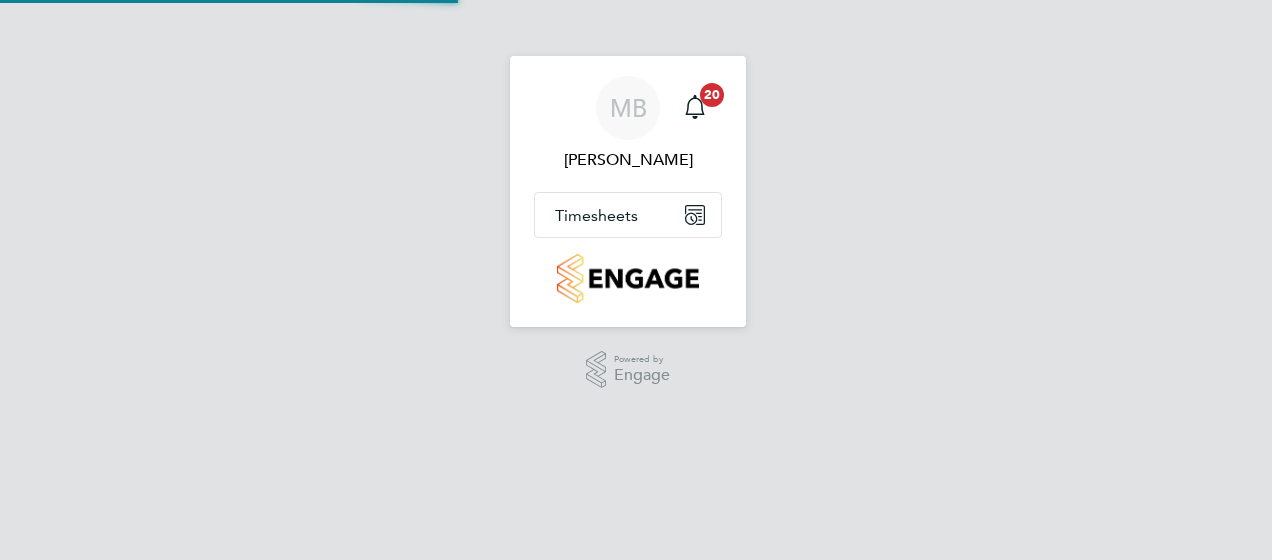 scroll, scrollTop: 0, scrollLeft: 0, axis: both 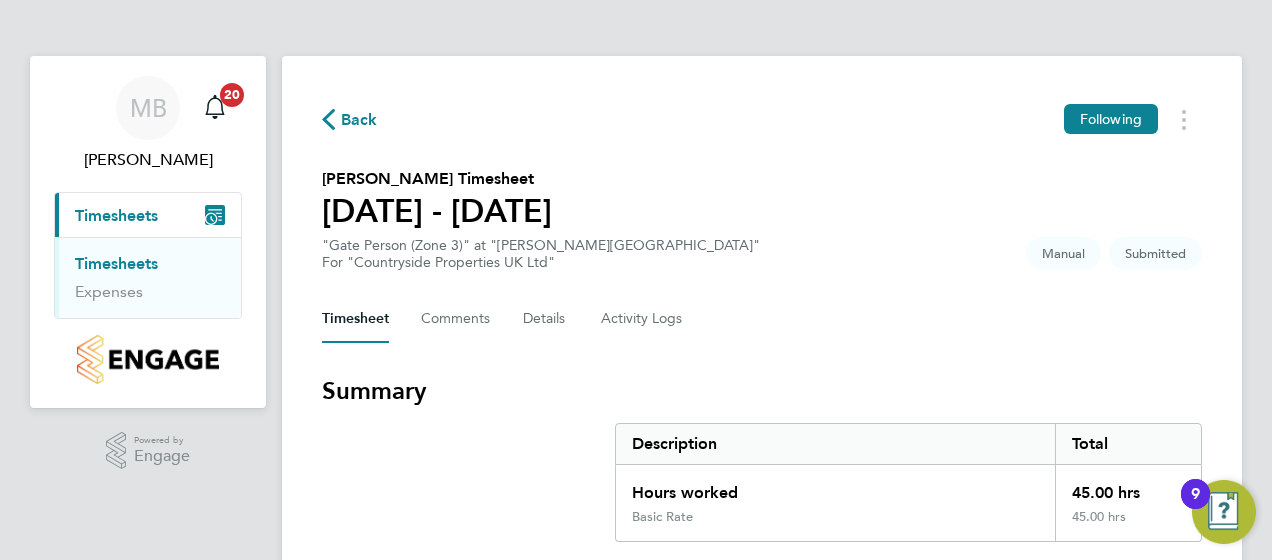 click on "Summary   Description   Total   Hours worked   45.00 hrs   Basic Rate   45.00 hrs" at bounding box center (762, 458) 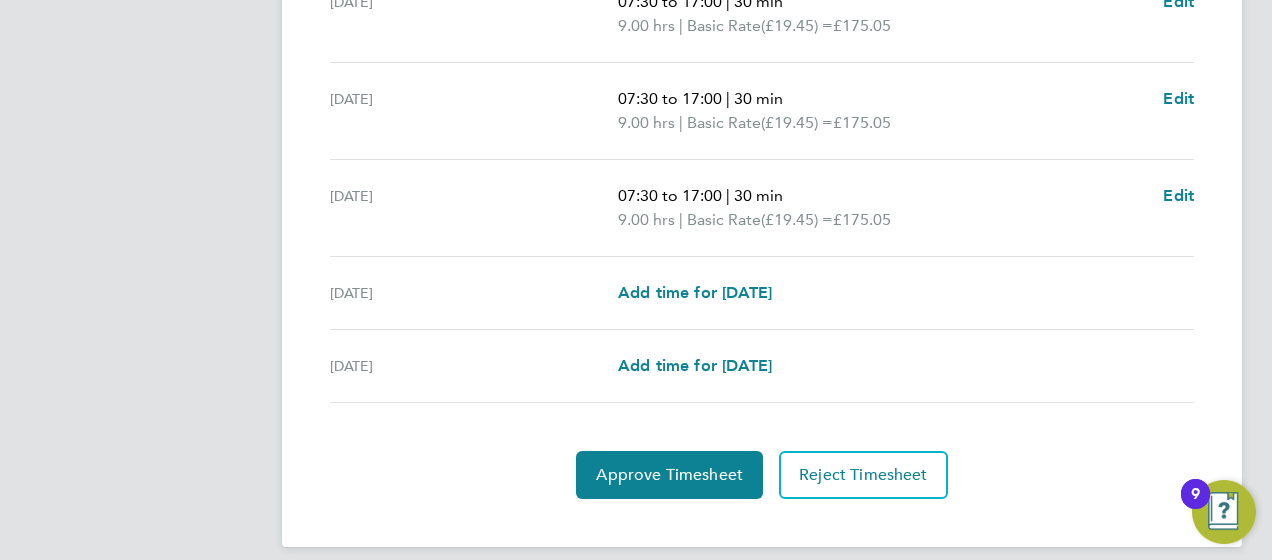 scroll, scrollTop: 881, scrollLeft: 0, axis: vertical 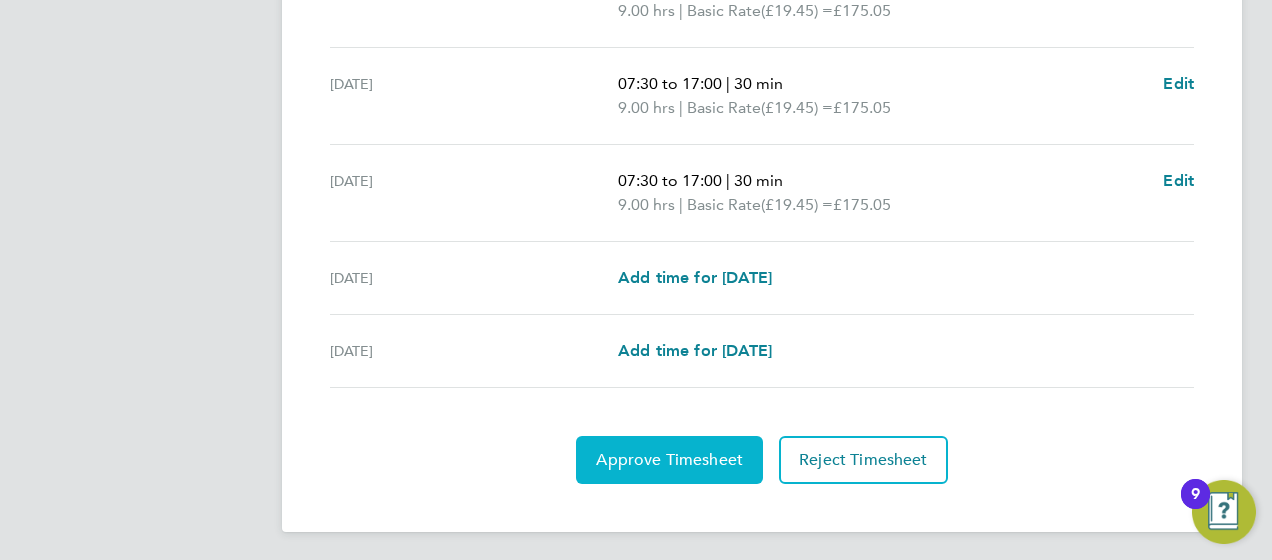 click on "Approve Timesheet" 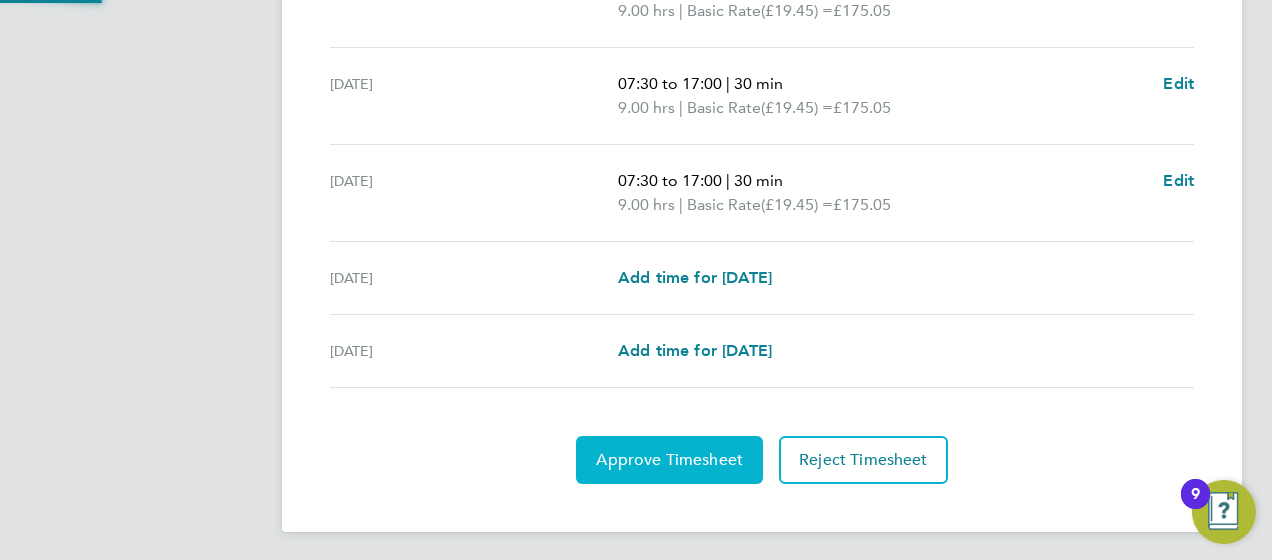 scroll, scrollTop: 0, scrollLeft: 0, axis: both 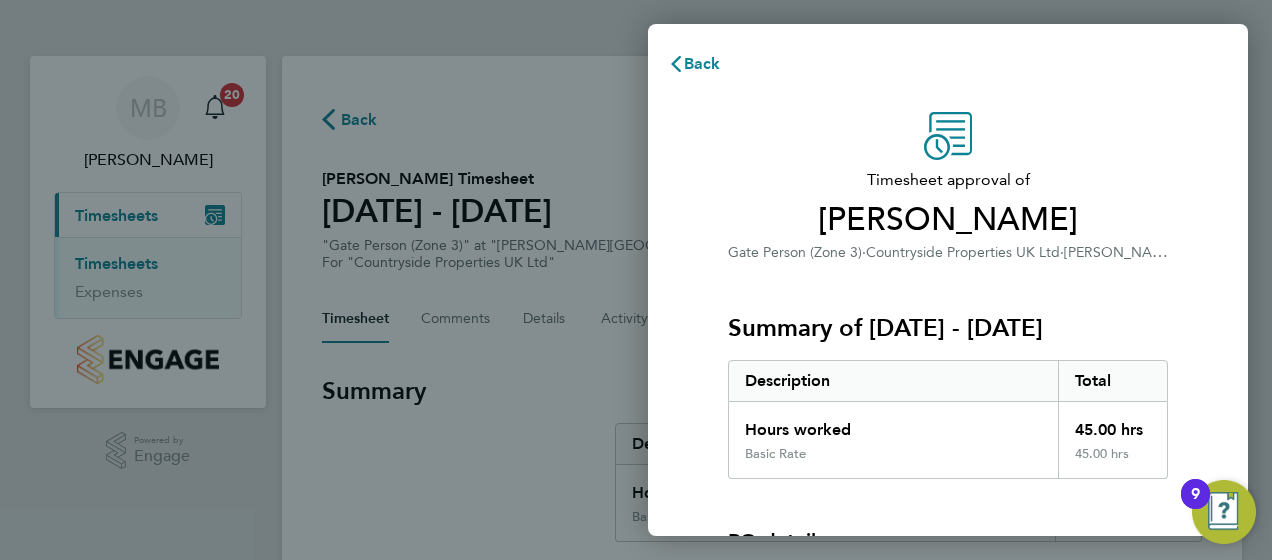 click on "Timesheet approval of   Tommy Lamport   Gate Person (Zone 3)   ·   Countryside Properties UK Ltd   ·   Martello Lakes   Summary of 07 - 13 Jul 2025   Description   Total   Hours worked   45.00 hrs   Basic Rate   45.00 hrs  PO details  PO number   Assign   Please review all details before approving this timesheet.   Timesheets for this client cannot be approved without a PO.   Confirm Timesheet Approval" 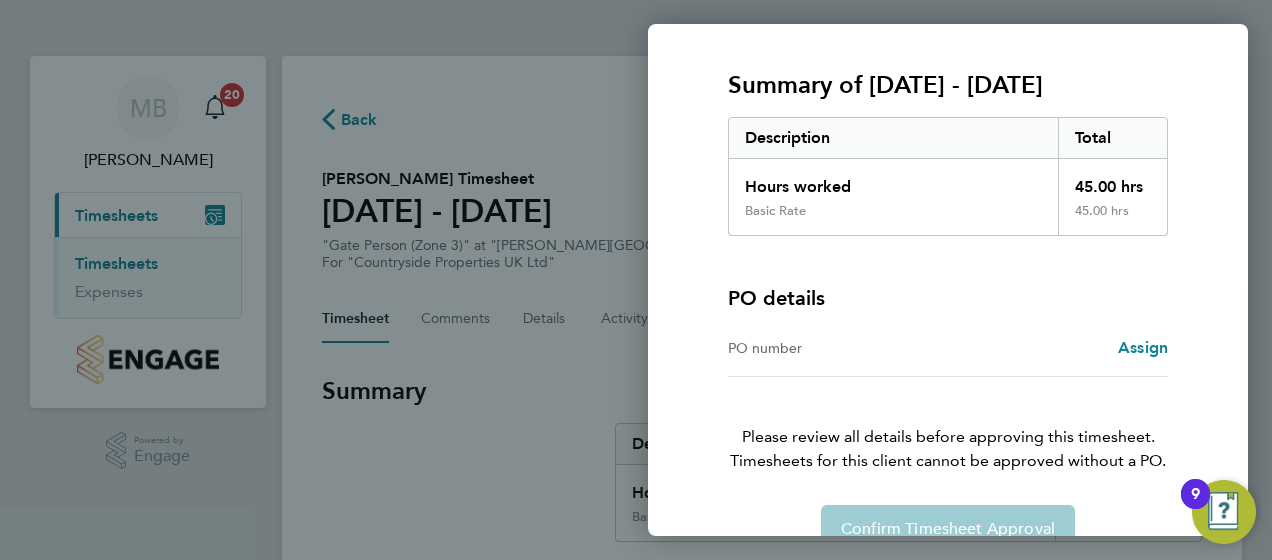 scroll, scrollTop: 282, scrollLeft: 0, axis: vertical 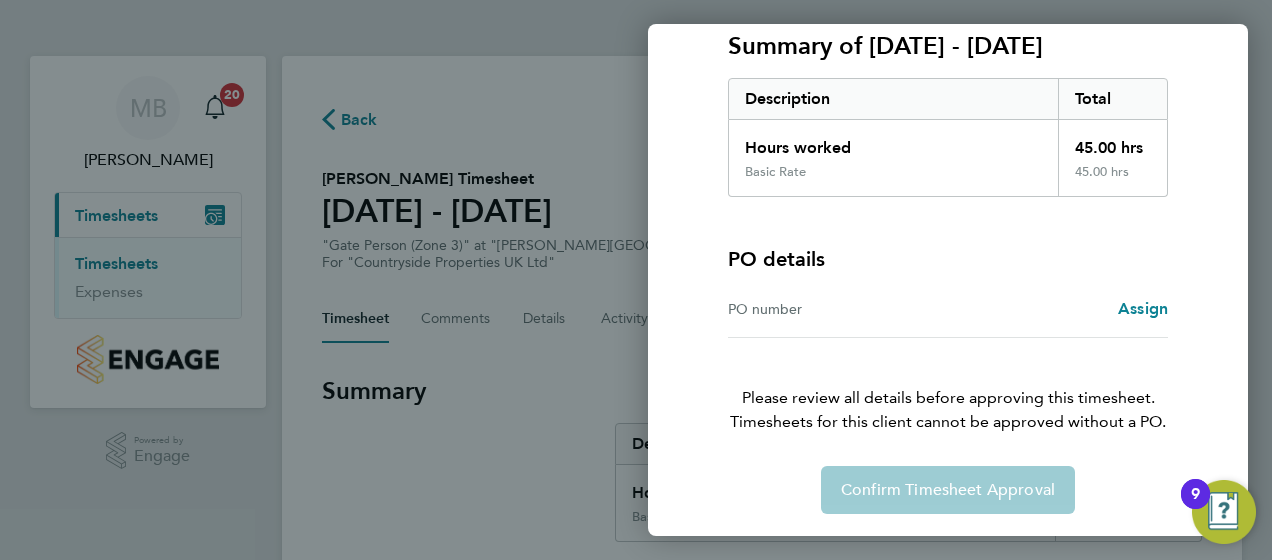 click on "Confirm Timesheet Approval" 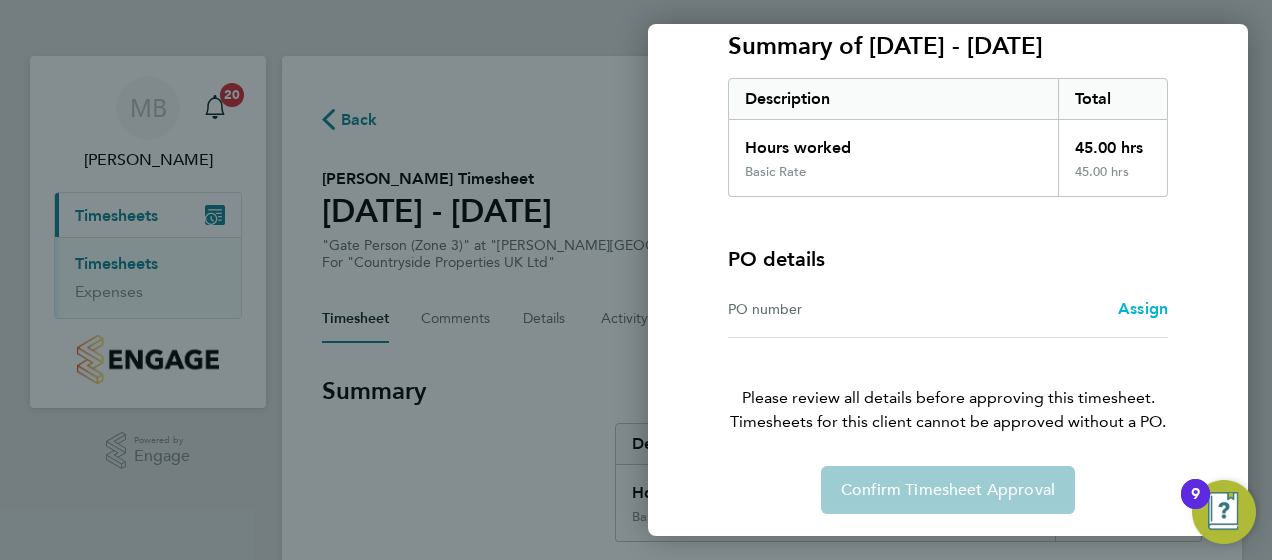 click on "Assign" at bounding box center [1143, 308] 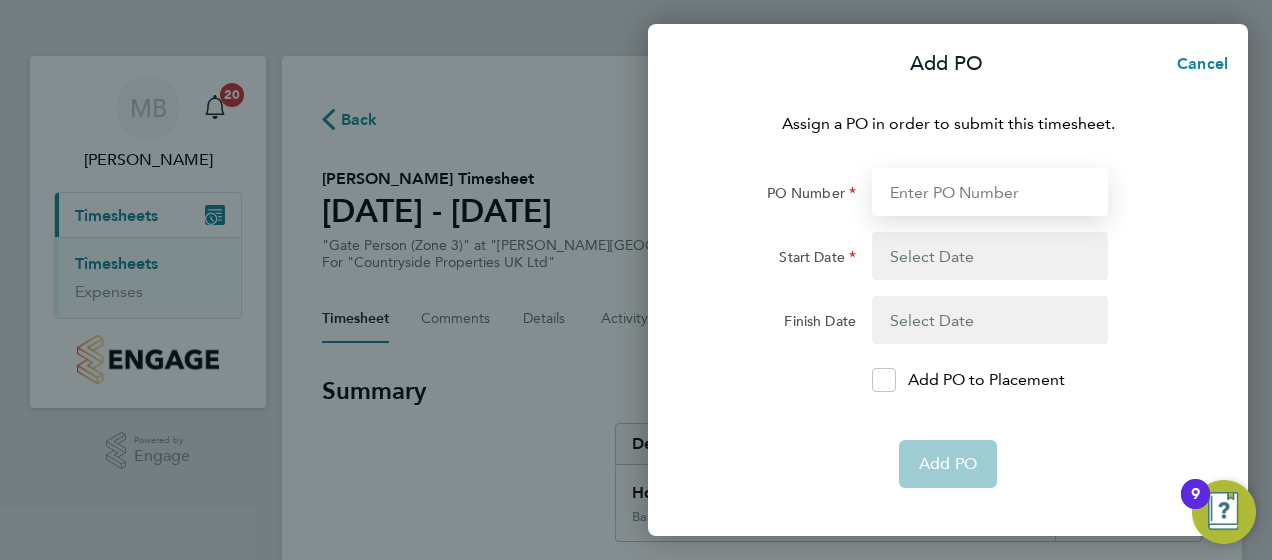 click on "PO Number" at bounding box center (990, 192) 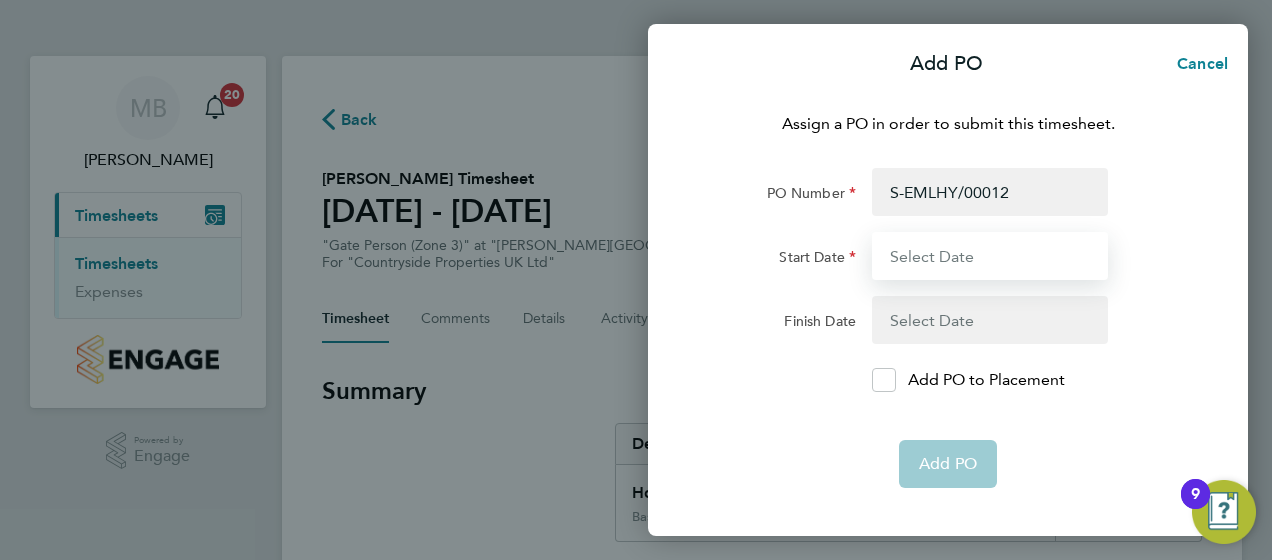 type on "12 Jun 25" 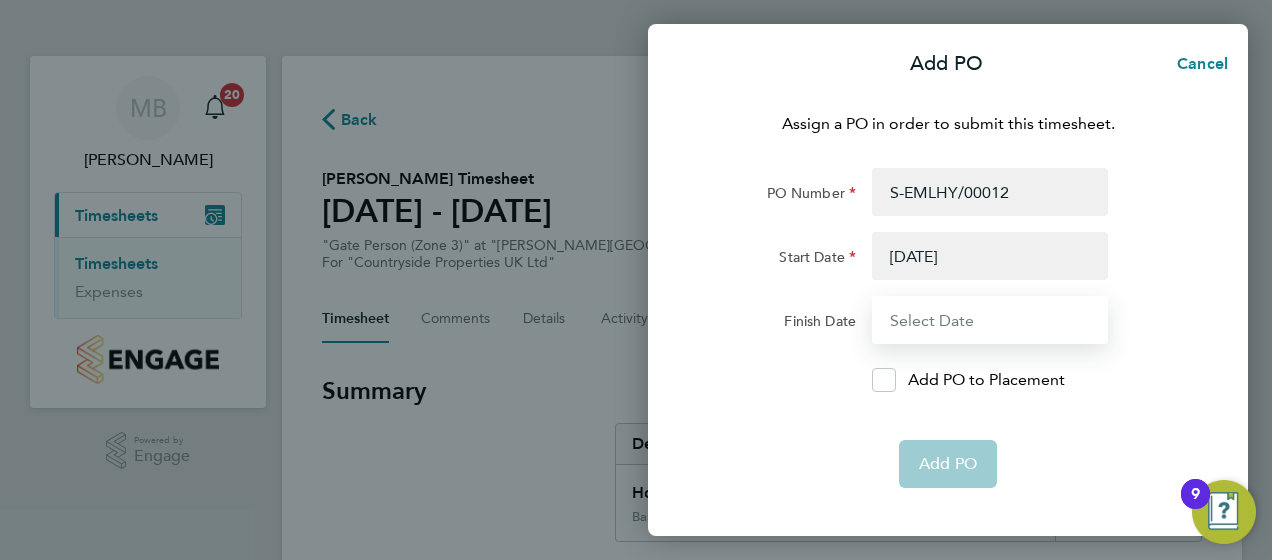 type on "01 Jan 26" 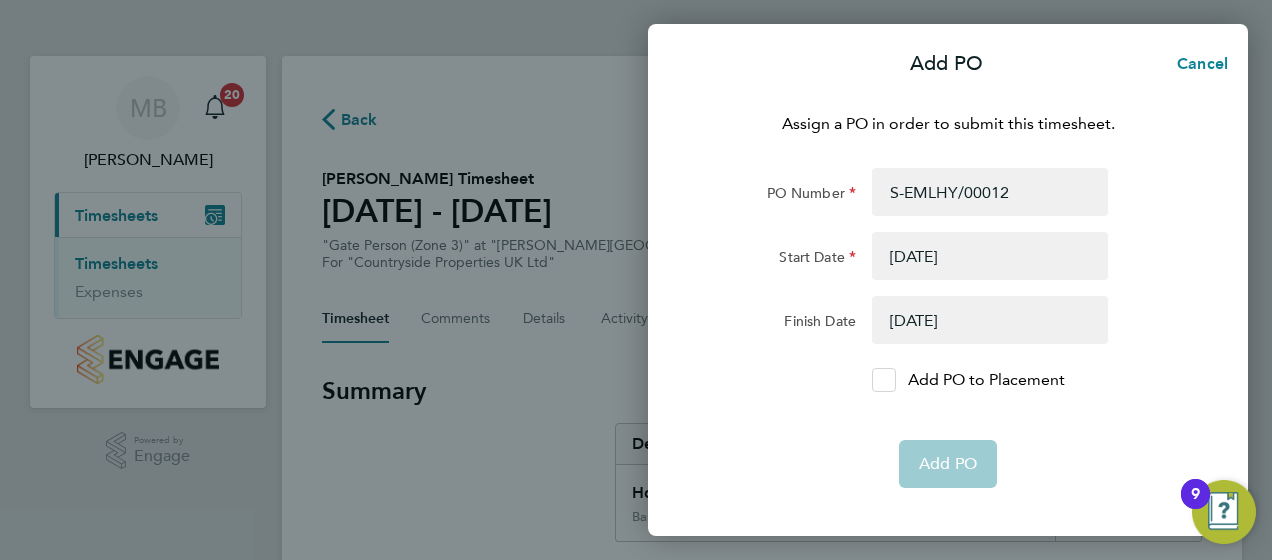 click 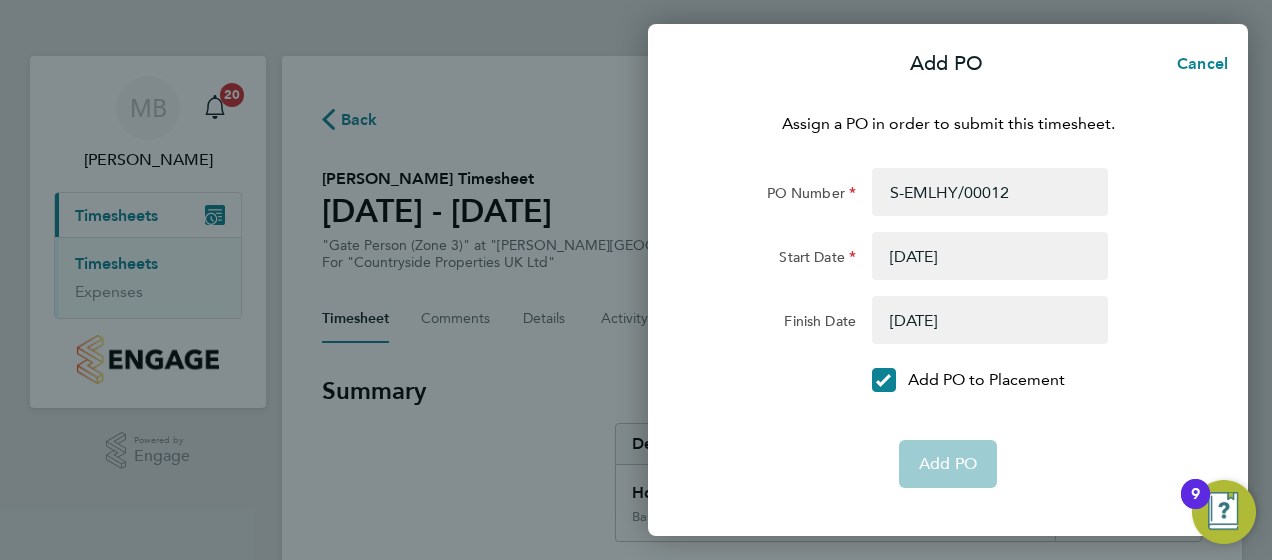 click on "Add PO" 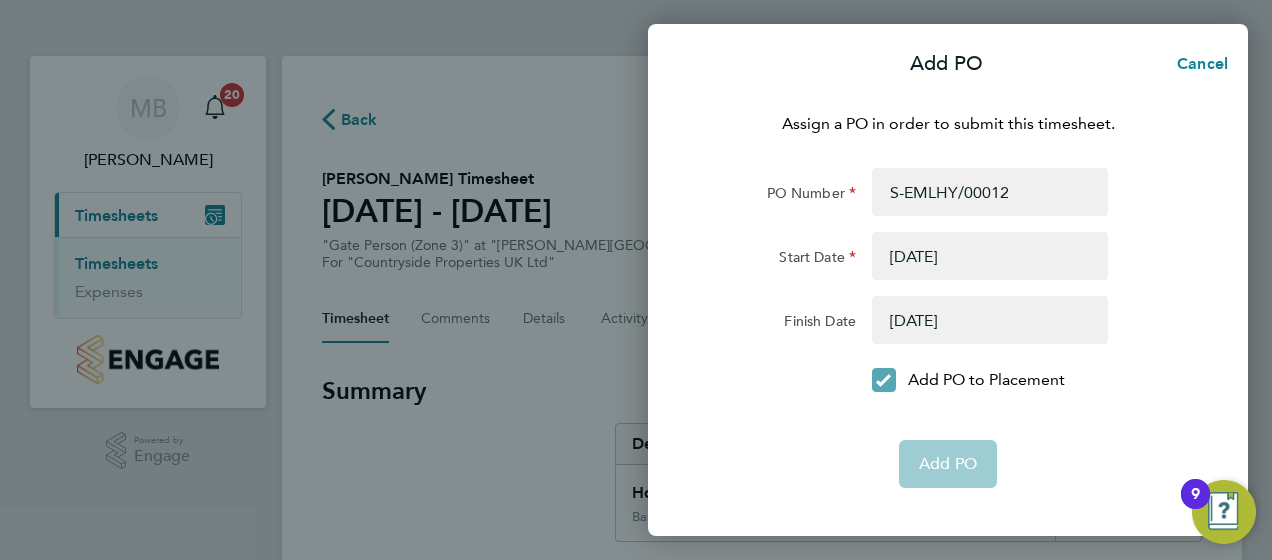 click 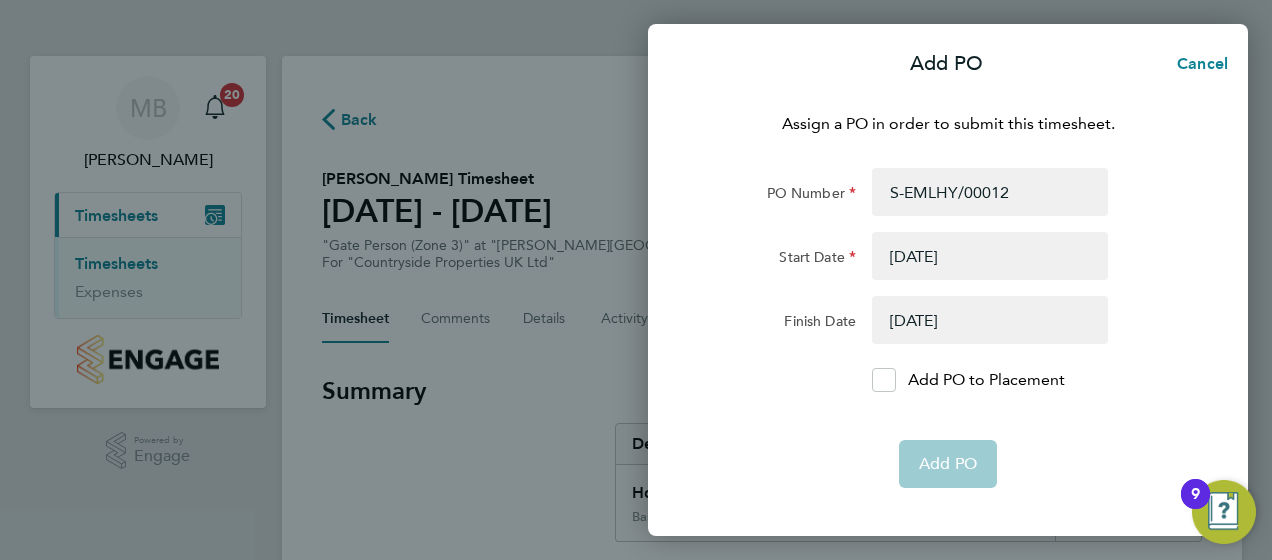 drag, startPoint x: 973, startPoint y: 426, endPoint x: 960, endPoint y: 470, distance: 45.88028 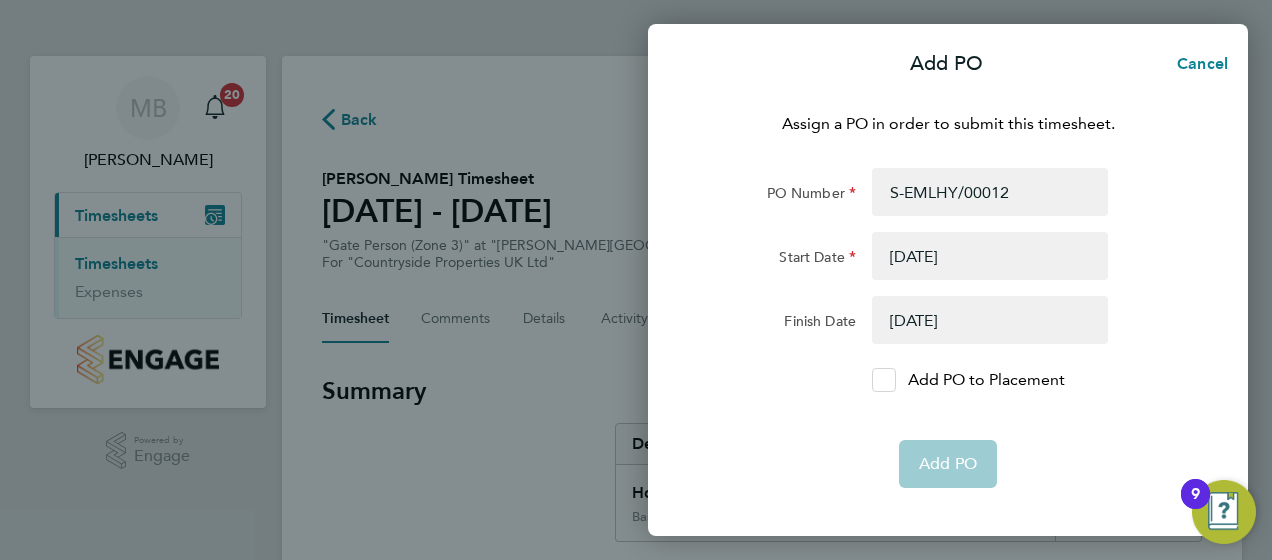 drag, startPoint x: 960, startPoint y: 465, endPoint x: 889, endPoint y: 381, distance: 109.98637 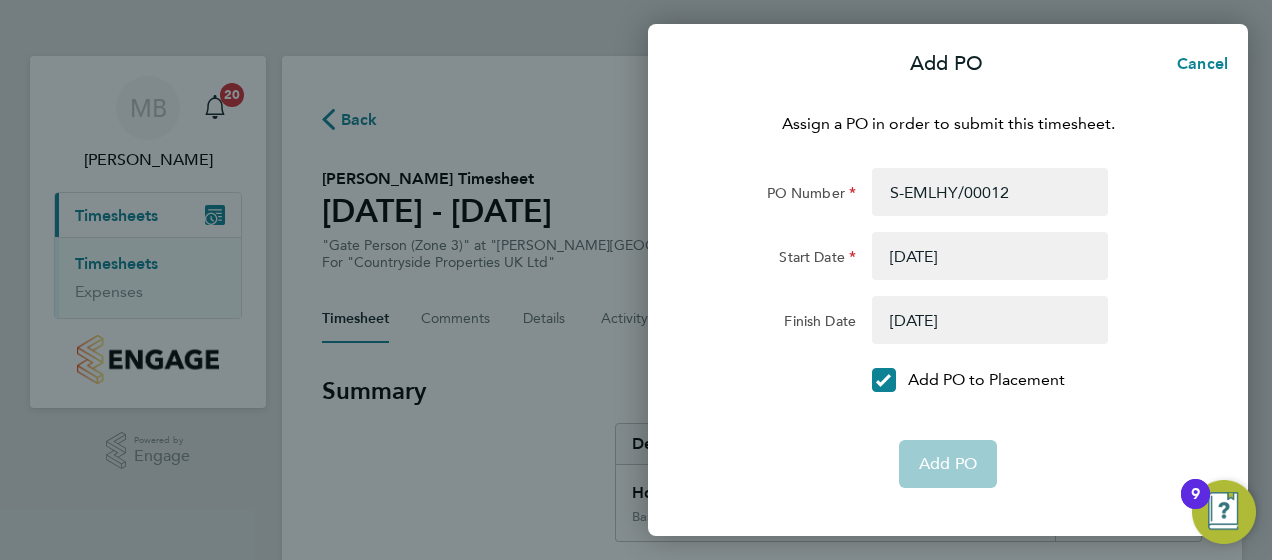 click on "PO Number S-EMLHY/00012 Start Date 12 Jun 25 Finish Date 01 Jan 26
Add PO to Placement   Add PO" 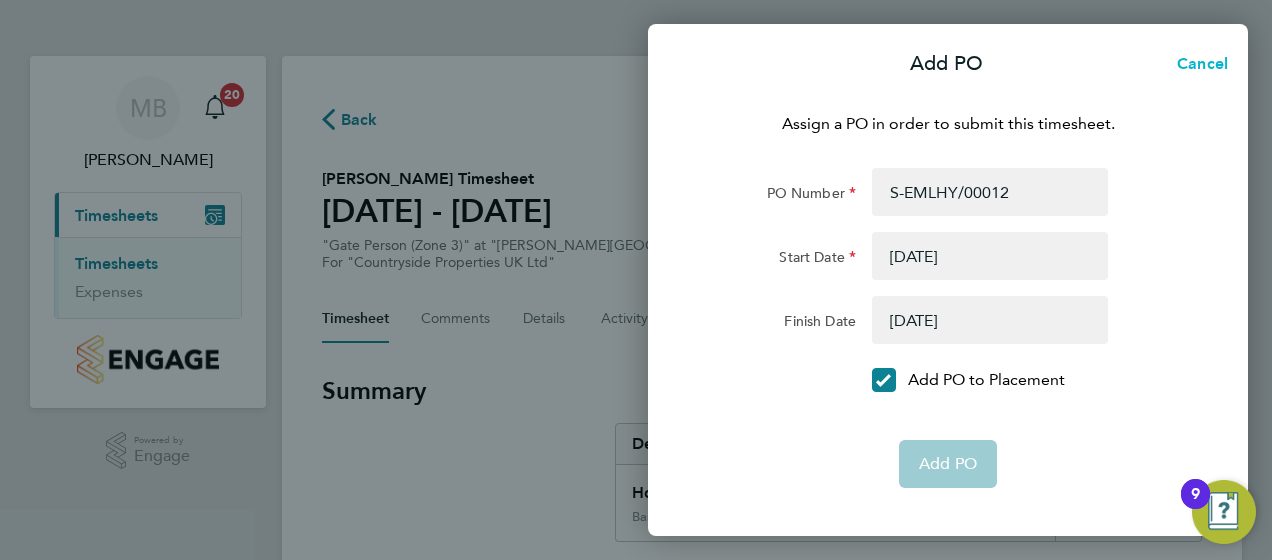 click on "Cancel" 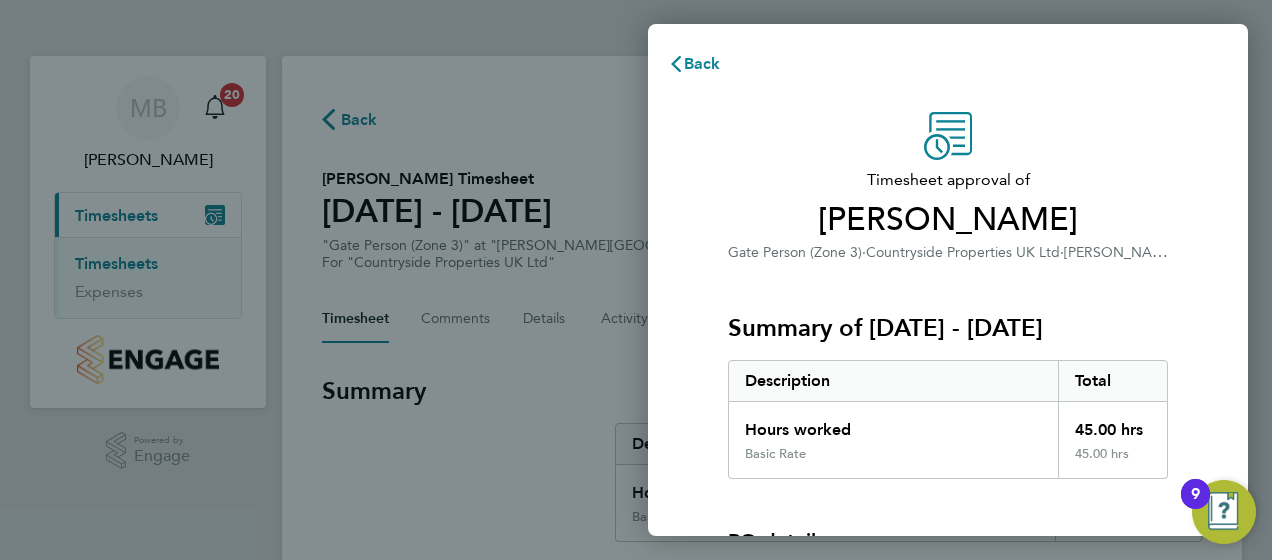 click on "Timesheet approval of   Tommy Lamport   Gate Person (Zone 3)   ·   Countryside Properties UK Ltd   ·   Martello Lakes   Summary of 07 - 13 Jul 2025   Description   Total   Hours worked   45.00 hrs   Basic Rate   45.00 hrs  PO details  PO number   Assign   Please review all details before approving this timesheet.   Timesheets for this client cannot be approved without a PO.   Confirm Timesheet Approval" 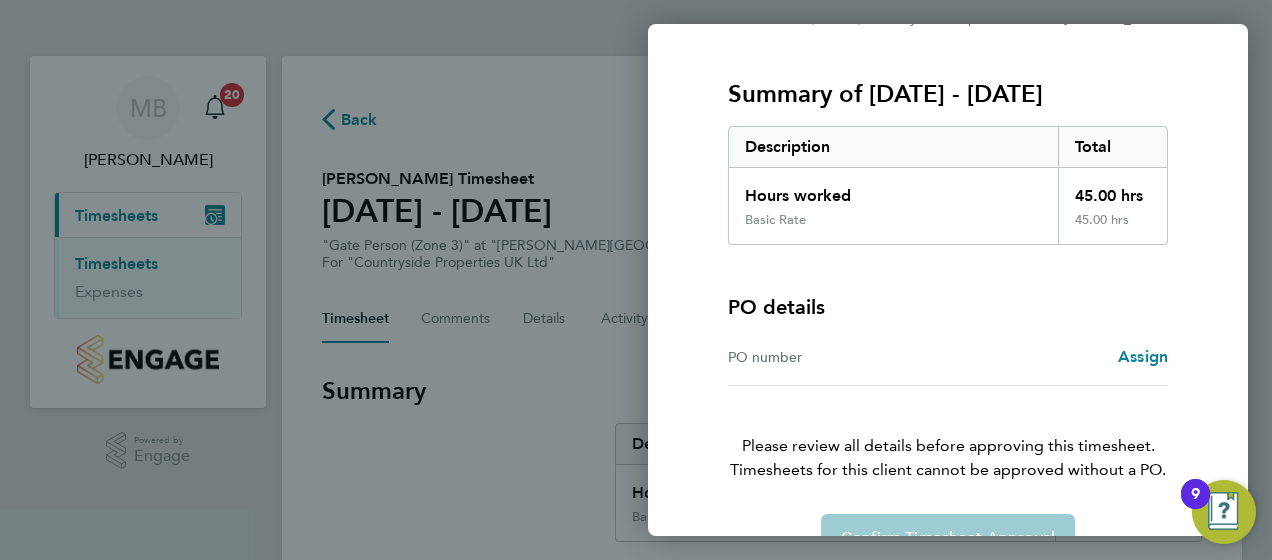 scroll, scrollTop: 282, scrollLeft: 0, axis: vertical 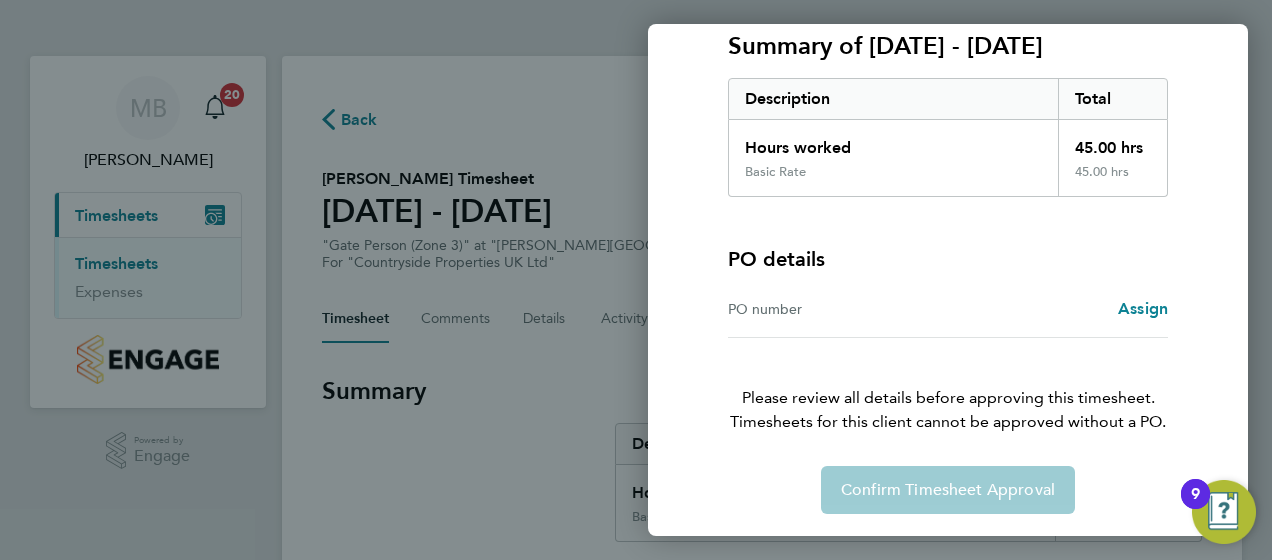 click on "PO number" at bounding box center (838, 309) 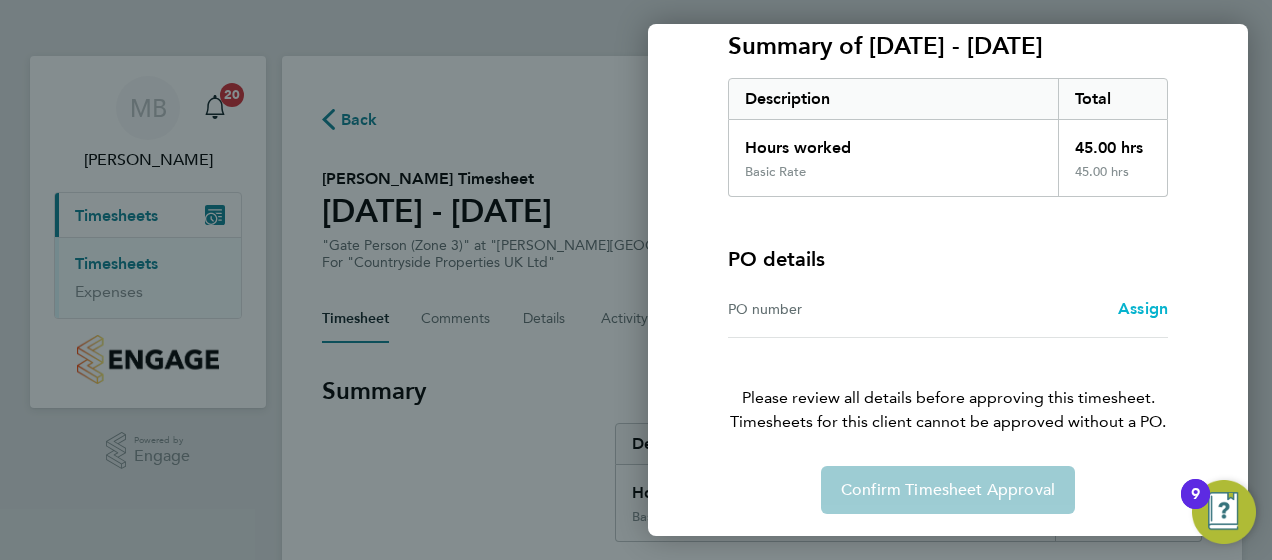 click on "Assign" at bounding box center [1143, 308] 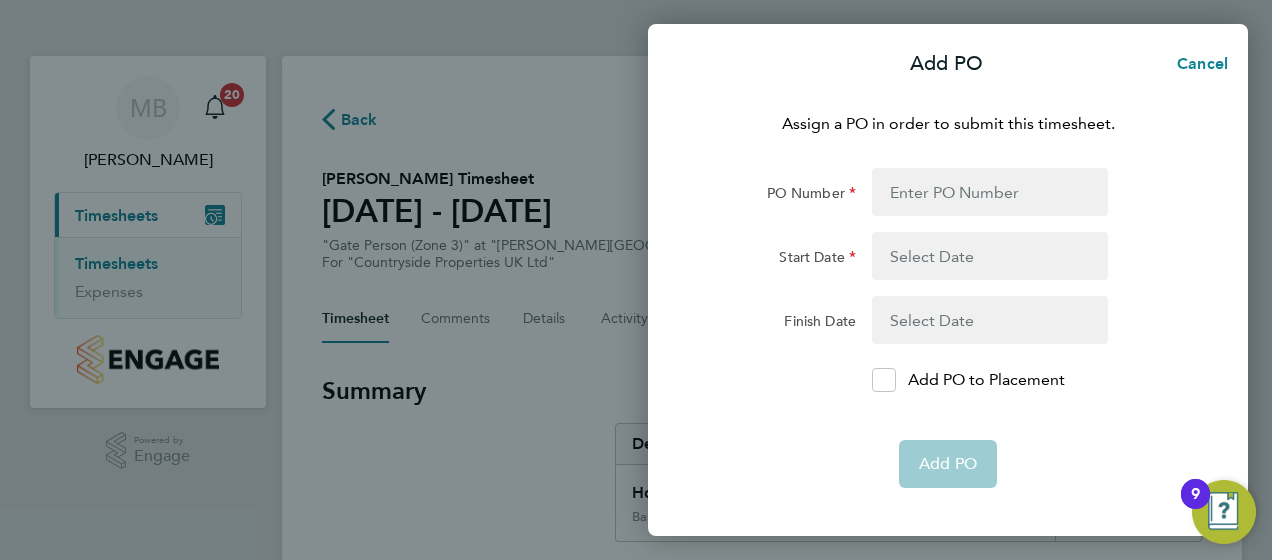 drag, startPoint x: 978, startPoint y: 167, endPoint x: 978, endPoint y: 185, distance: 18 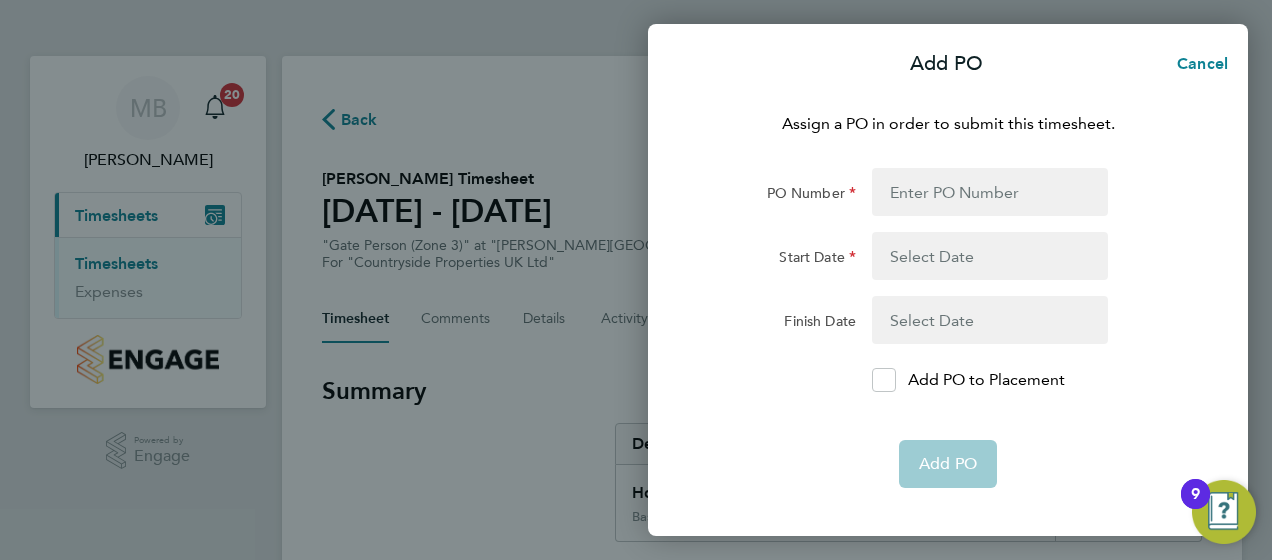 click on "Assign a PO in order to submit this timesheet.  PO Number Start Date Finish Date
Add PO to Placement   Add PO" 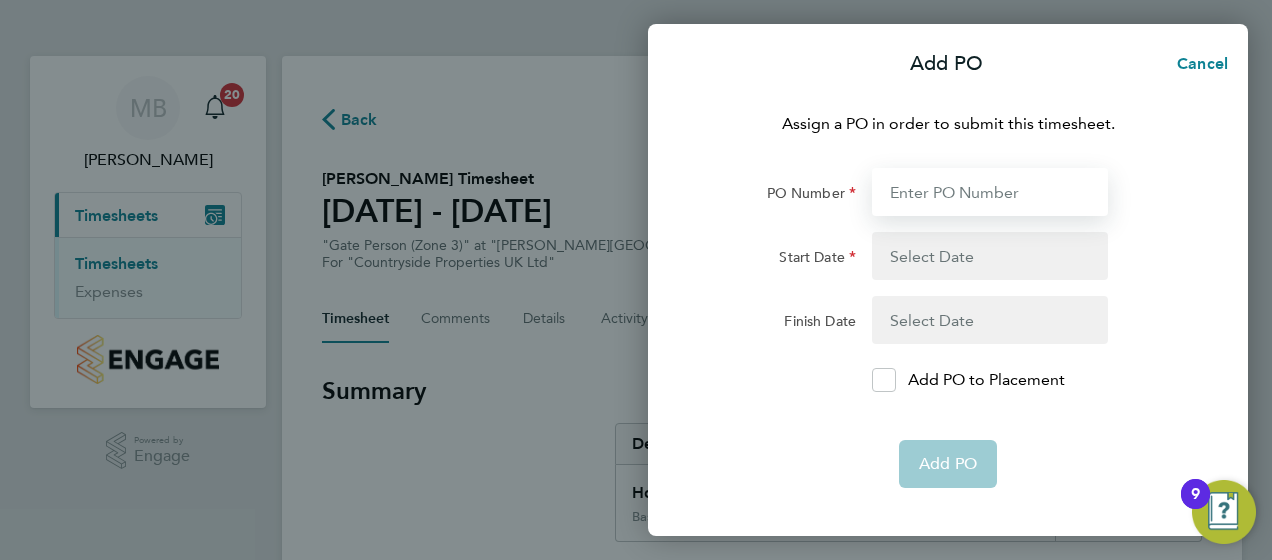 click on "PO Number" at bounding box center (990, 192) 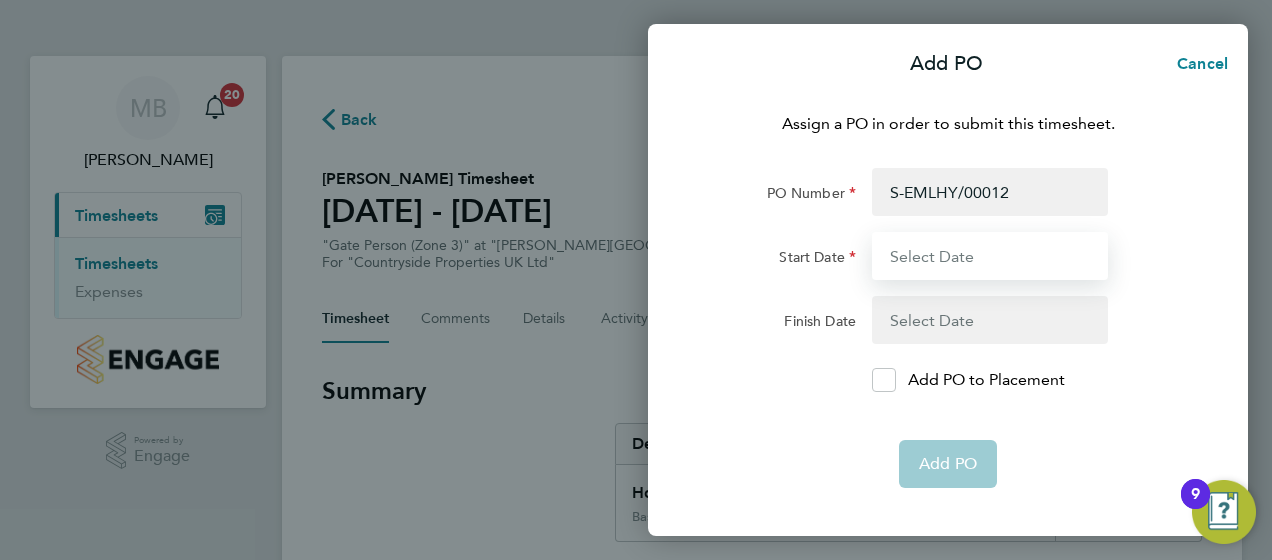 type on "12 Jun 25" 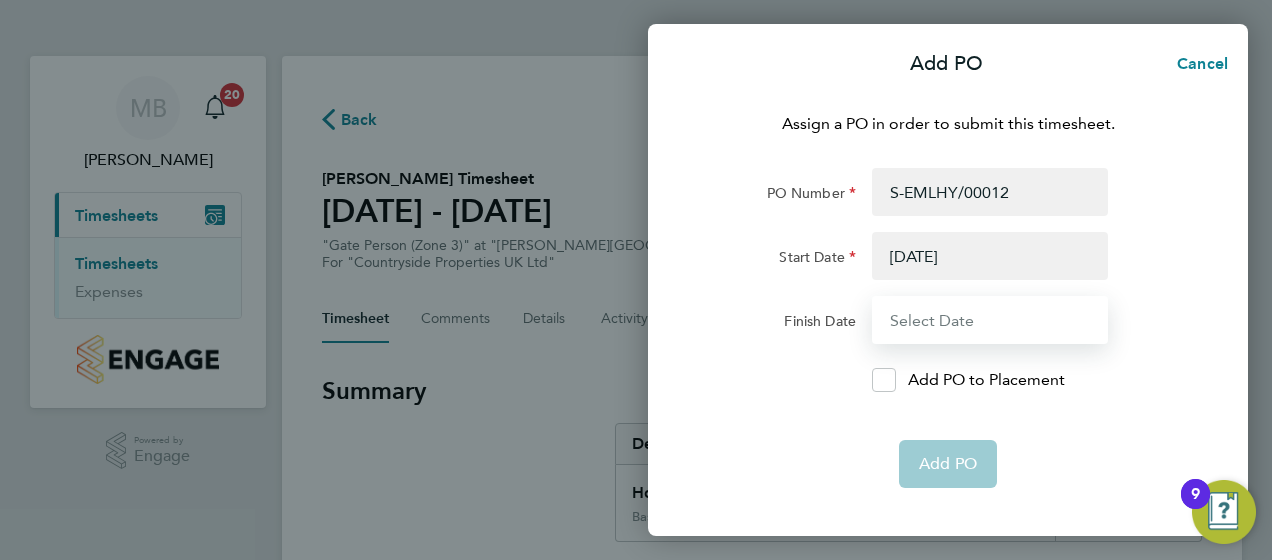type on "01 Jan 26" 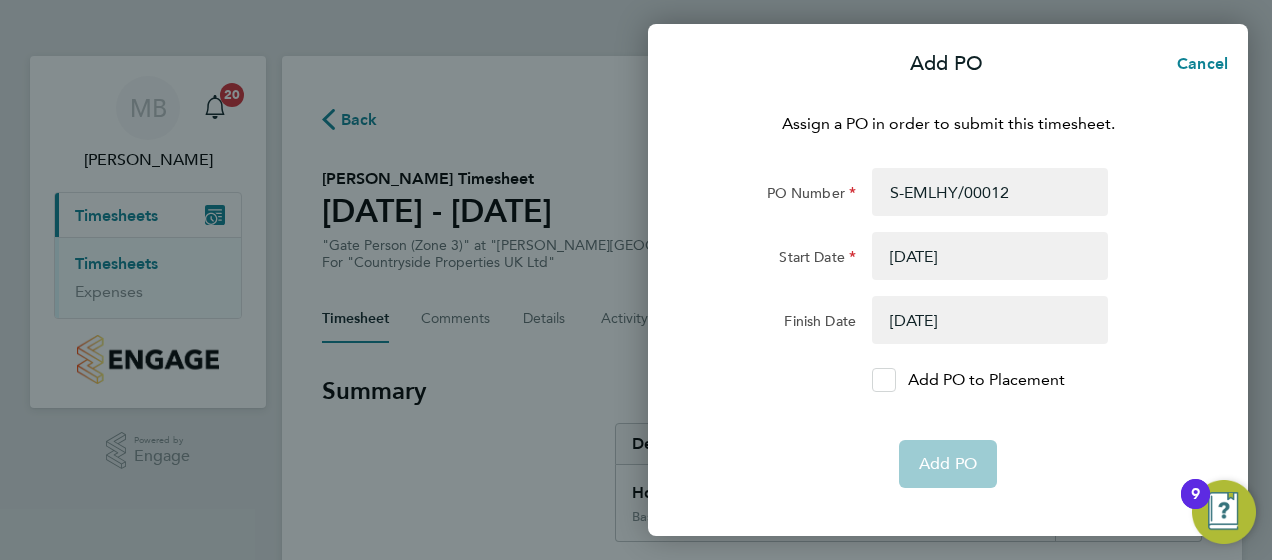 click 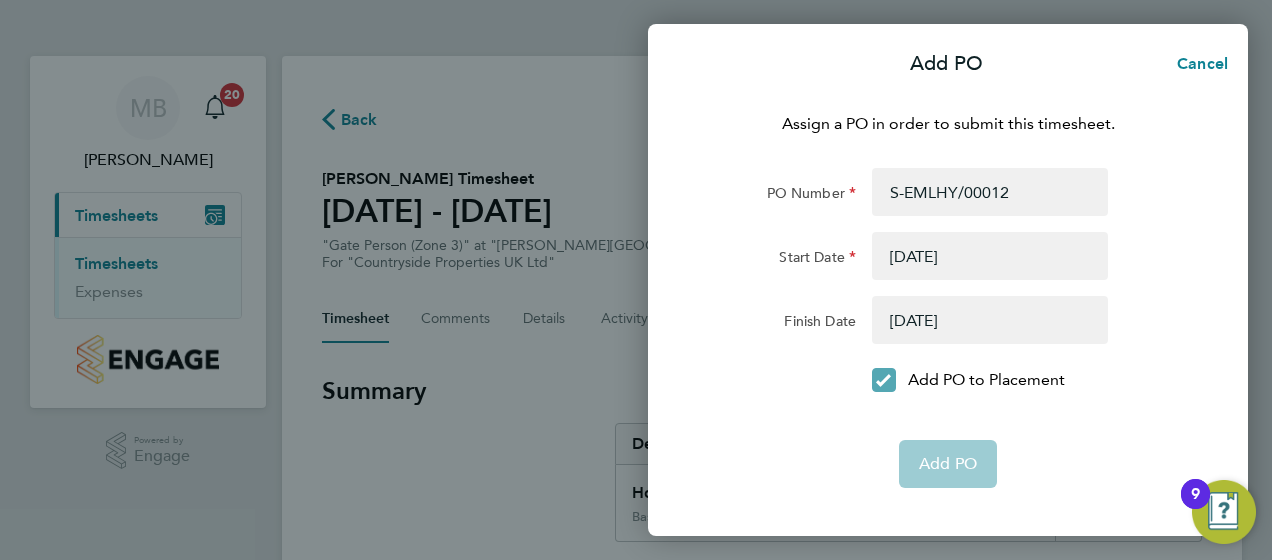 click 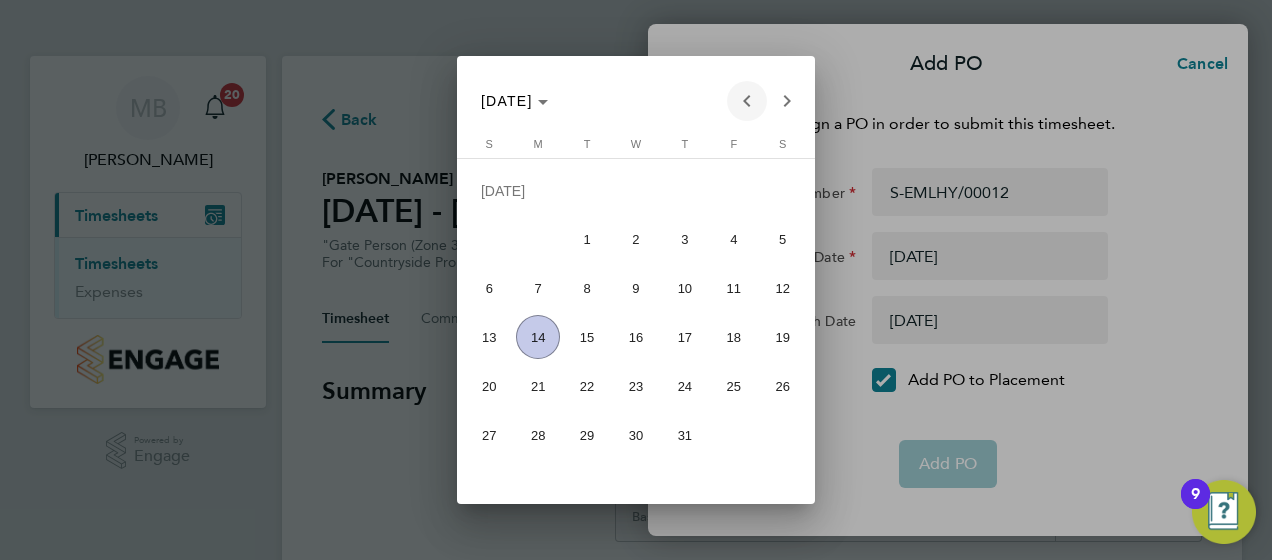 click at bounding box center (747, 101) 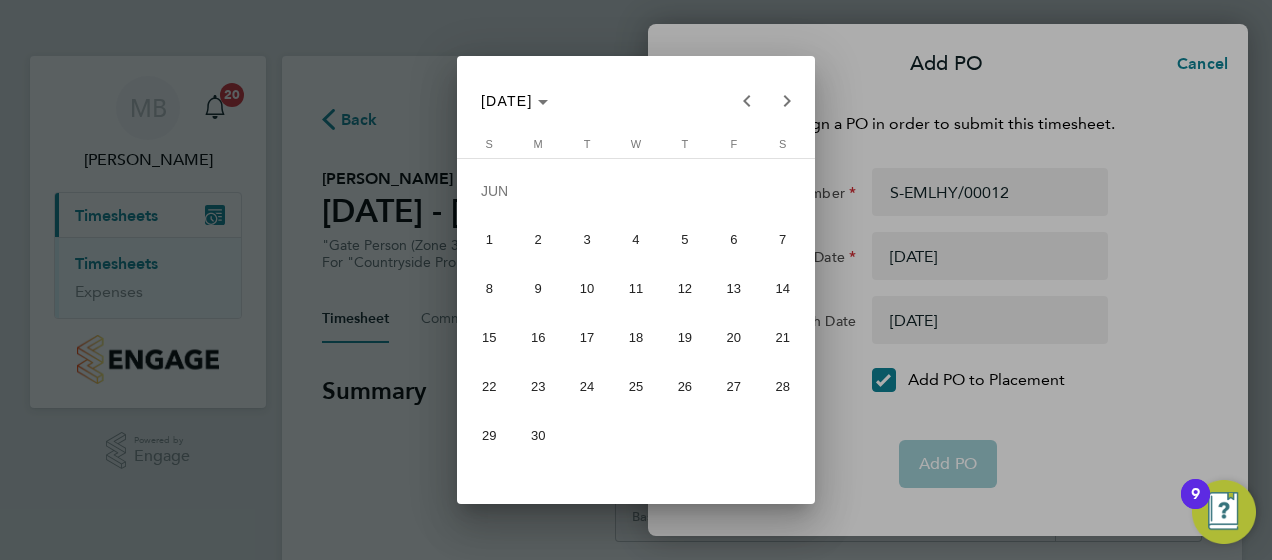 click on "12" at bounding box center (685, 288) 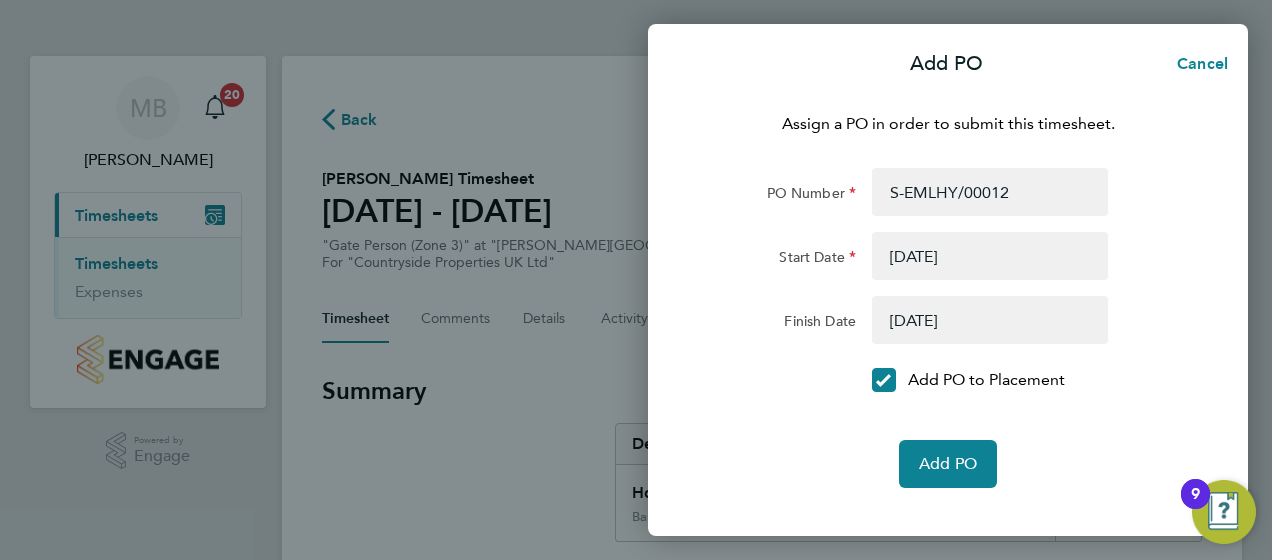 click 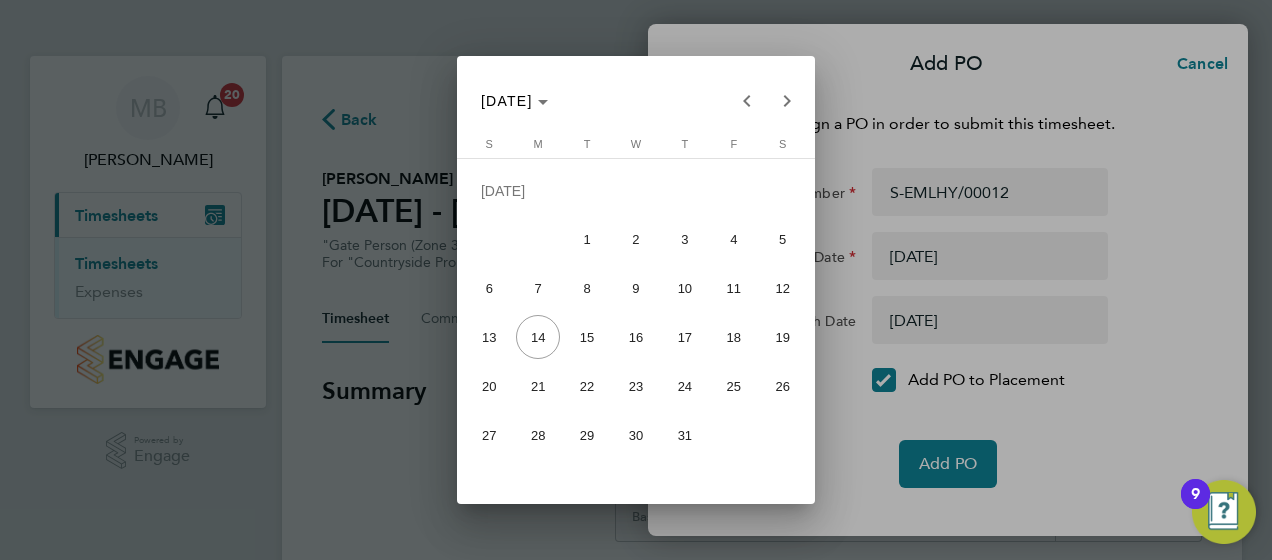 click at bounding box center [636, 280] 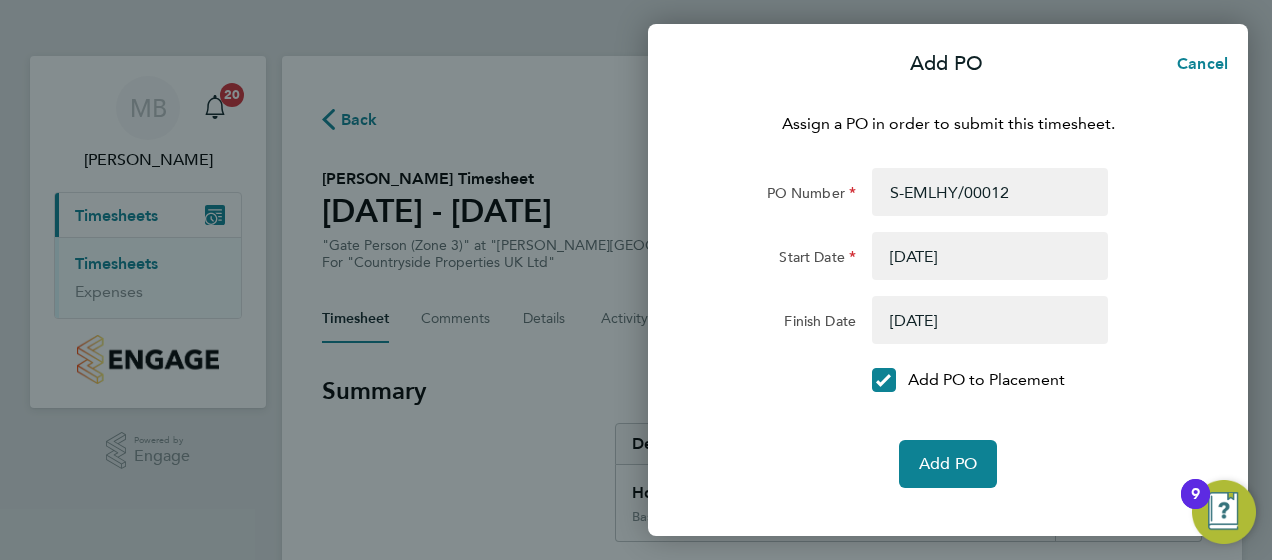 click 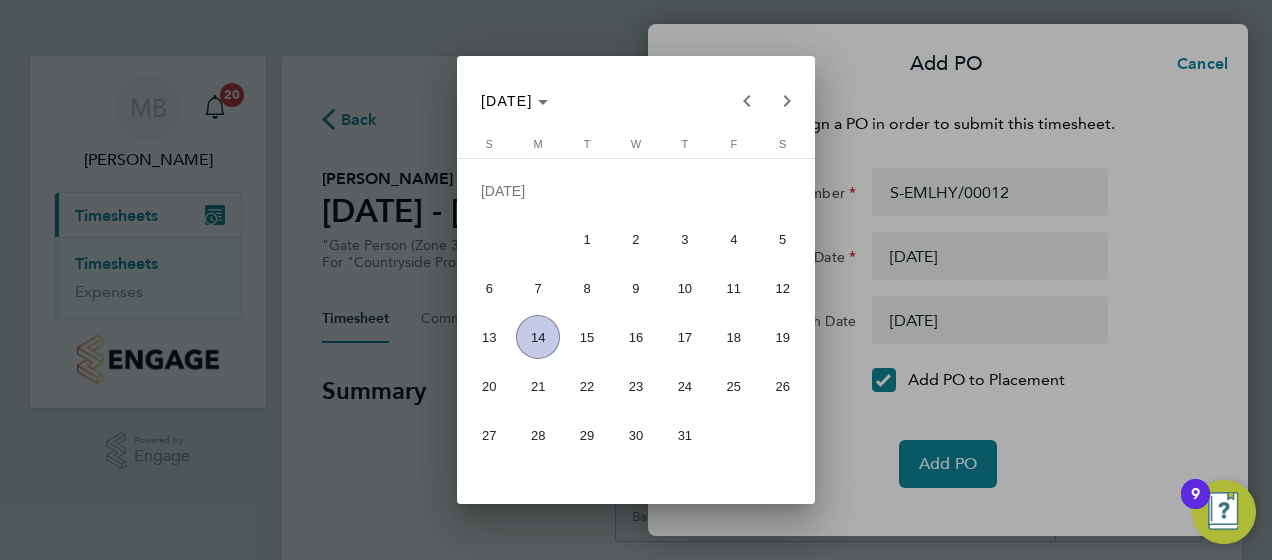 click at bounding box center (636, 280) 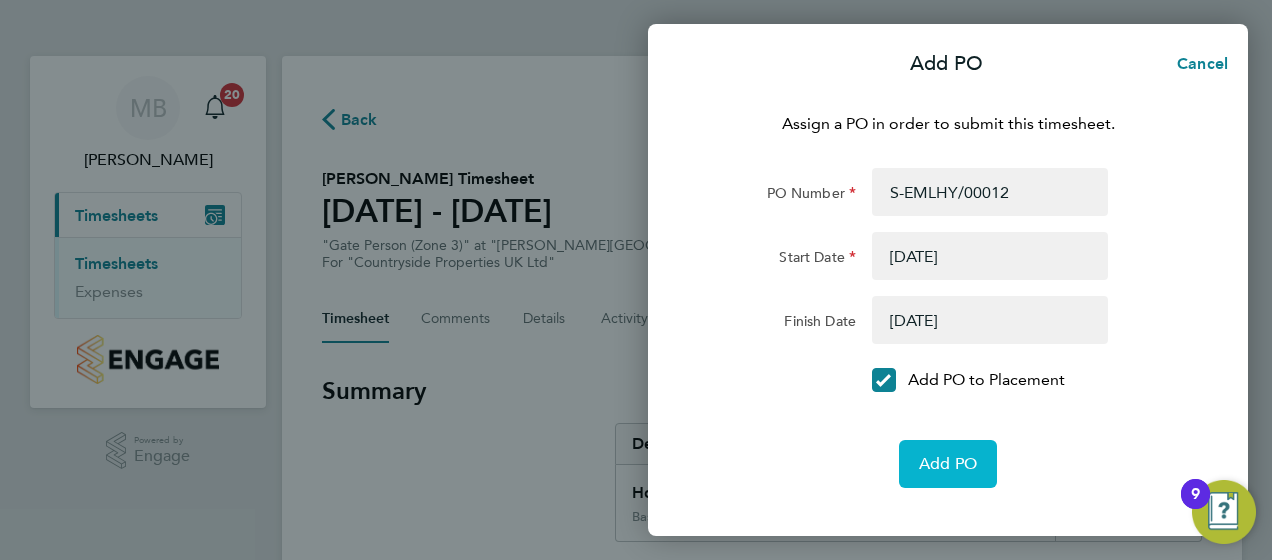 click on "Add PO" 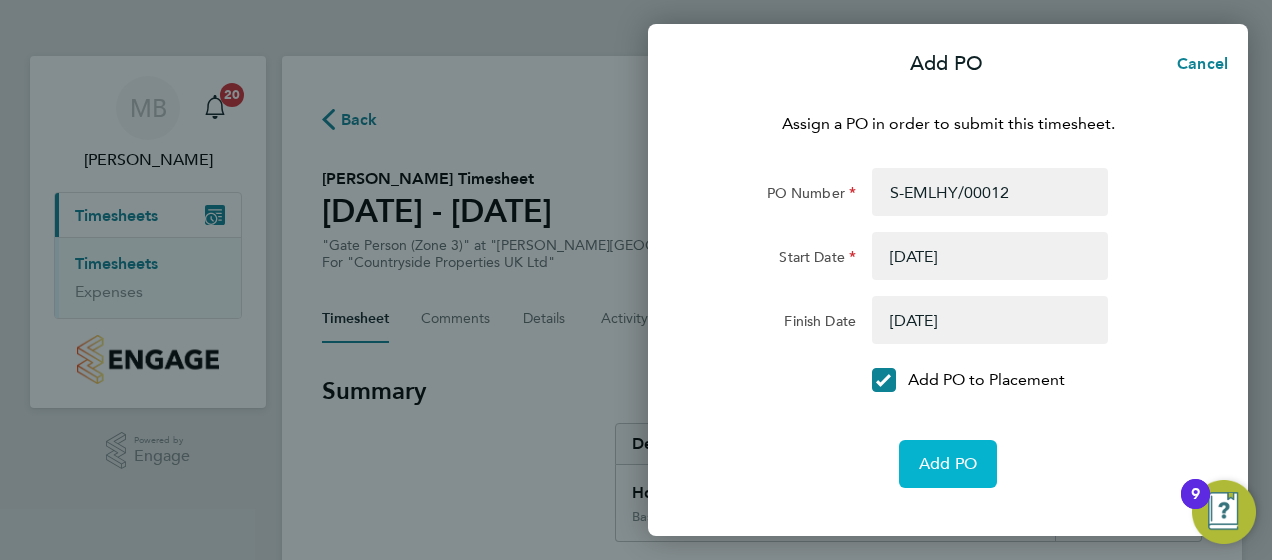 click on "Add PO" 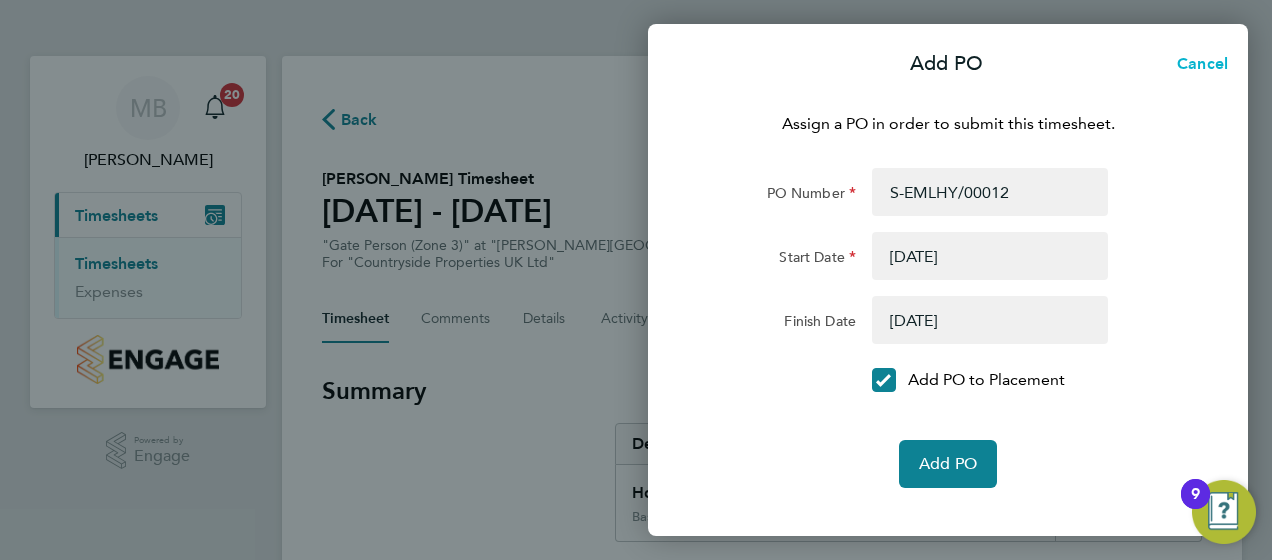 click on "Cancel" 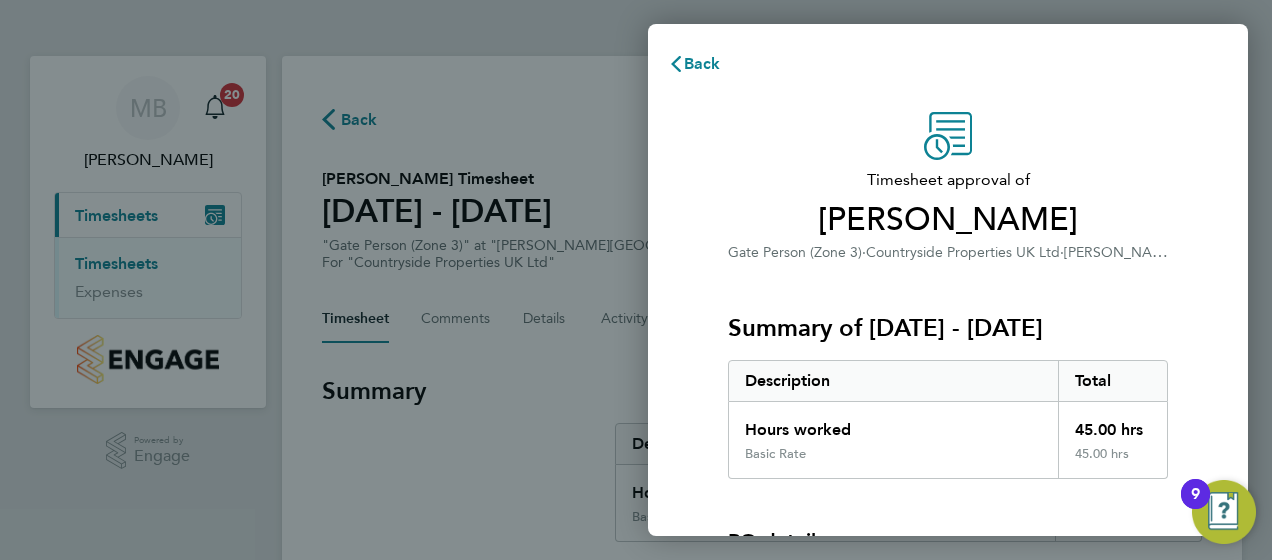 click on "Timesheet approval of   Tommy Lamport   Gate Person (Zone 3)   ·   Countryside Properties UK Ltd   ·   Martello Lakes   Summary of 07 - 13 Jul 2025   Description   Total   Hours worked   45.00 hrs   Basic Rate   45.00 hrs  PO details  PO number   Assign   Please review all details before approving this timesheet.   Timesheets for this client cannot be approved without a PO.   Confirm Timesheet Approval" 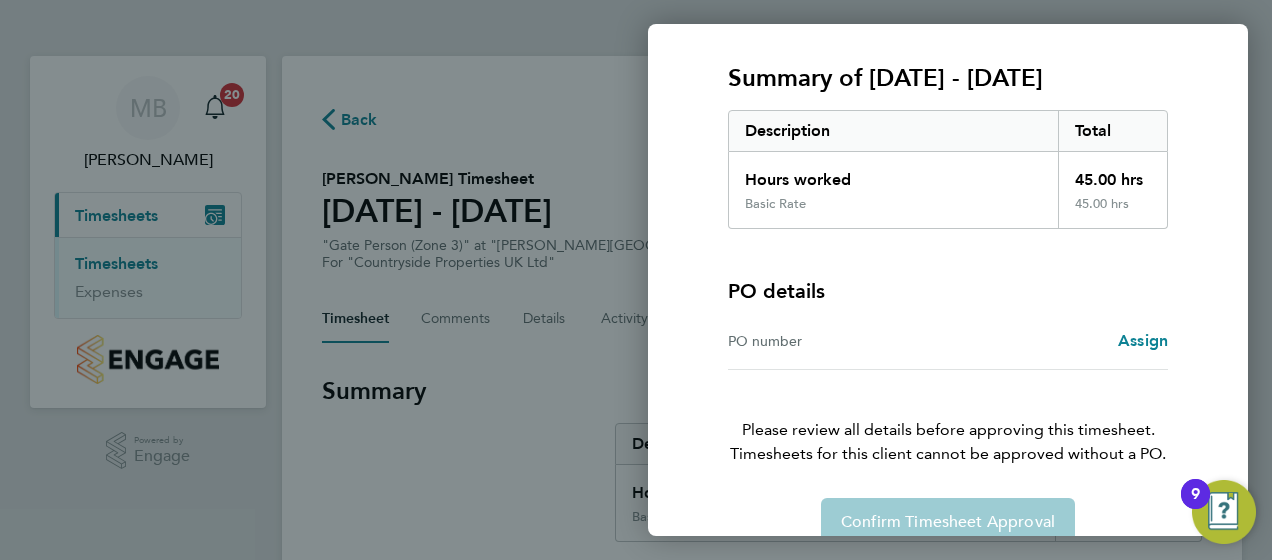 scroll, scrollTop: 282, scrollLeft: 0, axis: vertical 